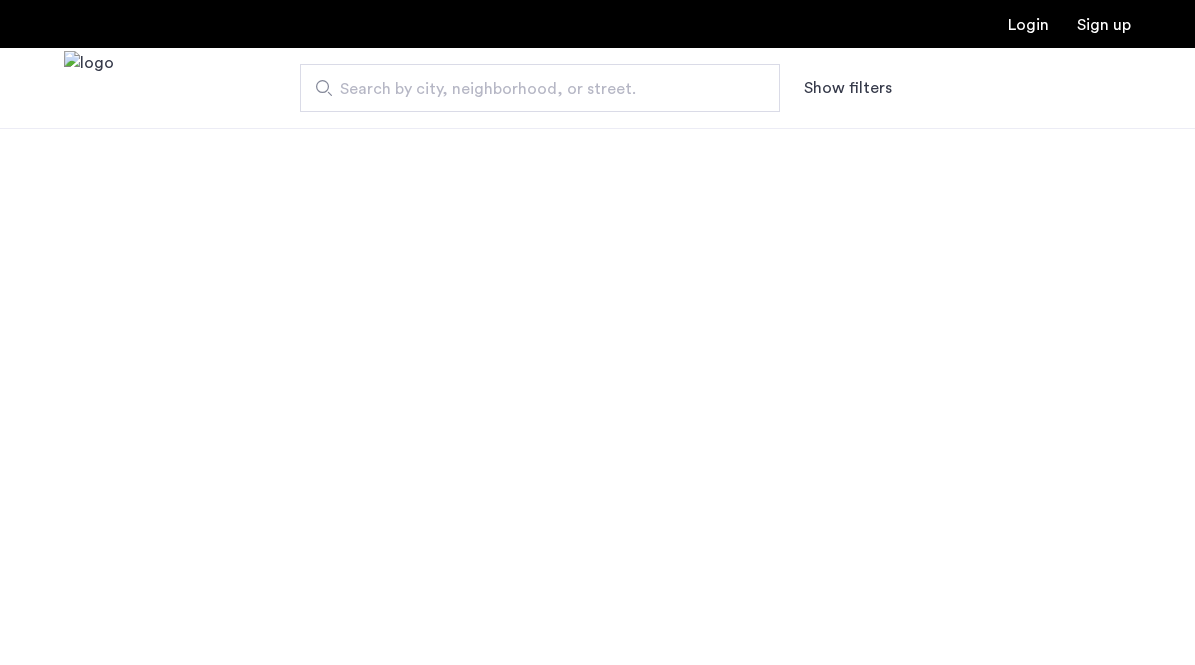 scroll, scrollTop: 0, scrollLeft: 0, axis: both 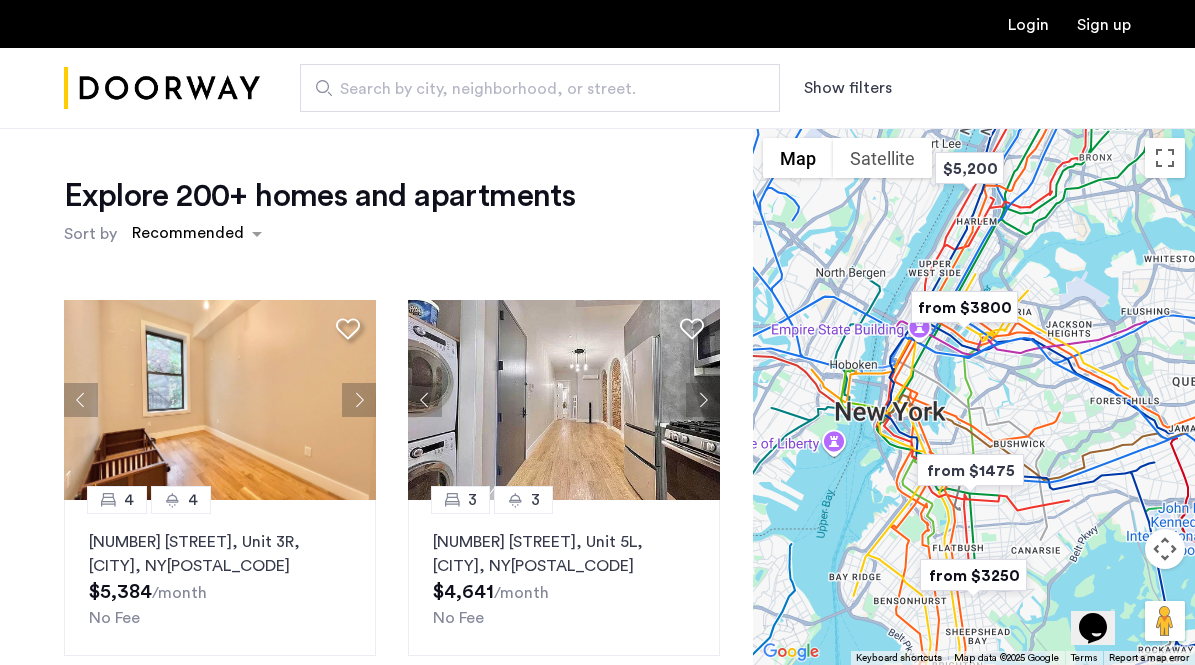 click on "Search by city, neighborhood, or street." at bounding box center (532, 89) 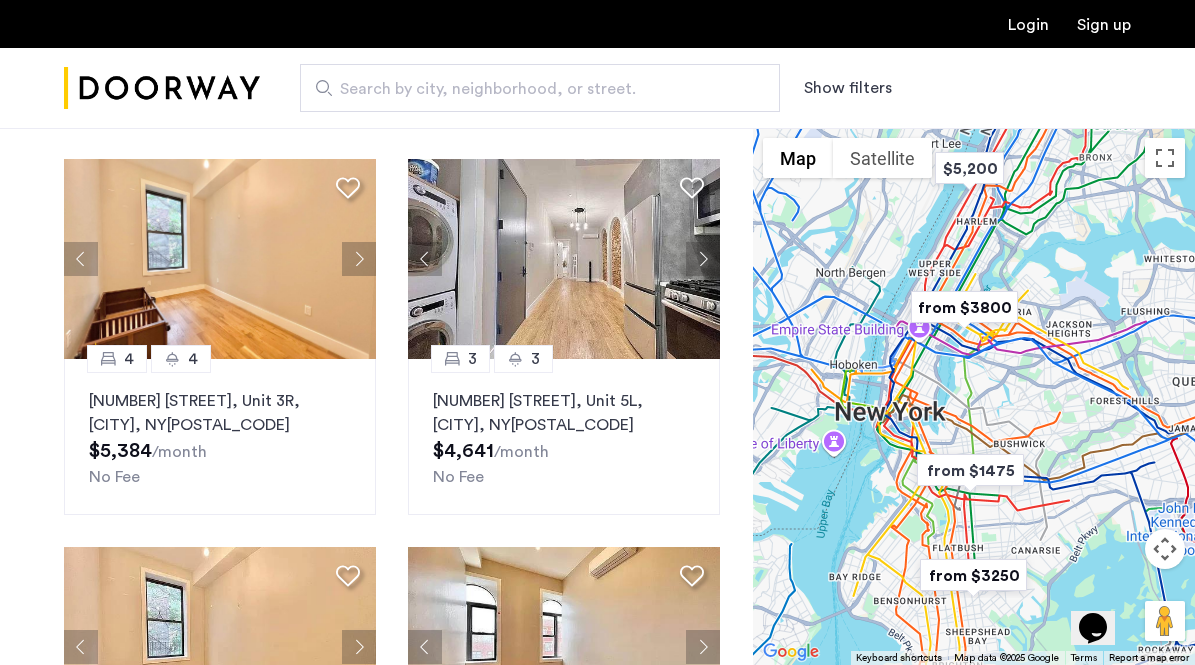 scroll, scrollTop: 299, scrollLeft: 0, axis: vertical 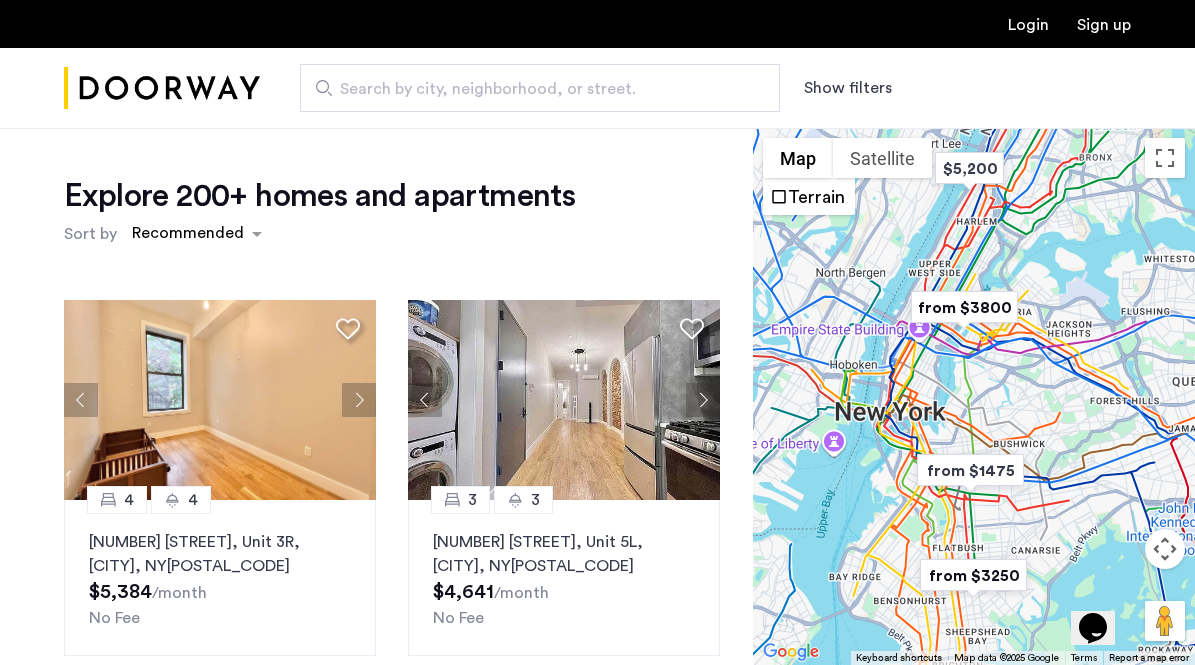 click on "Show filters" at bounding box center (848, 88) 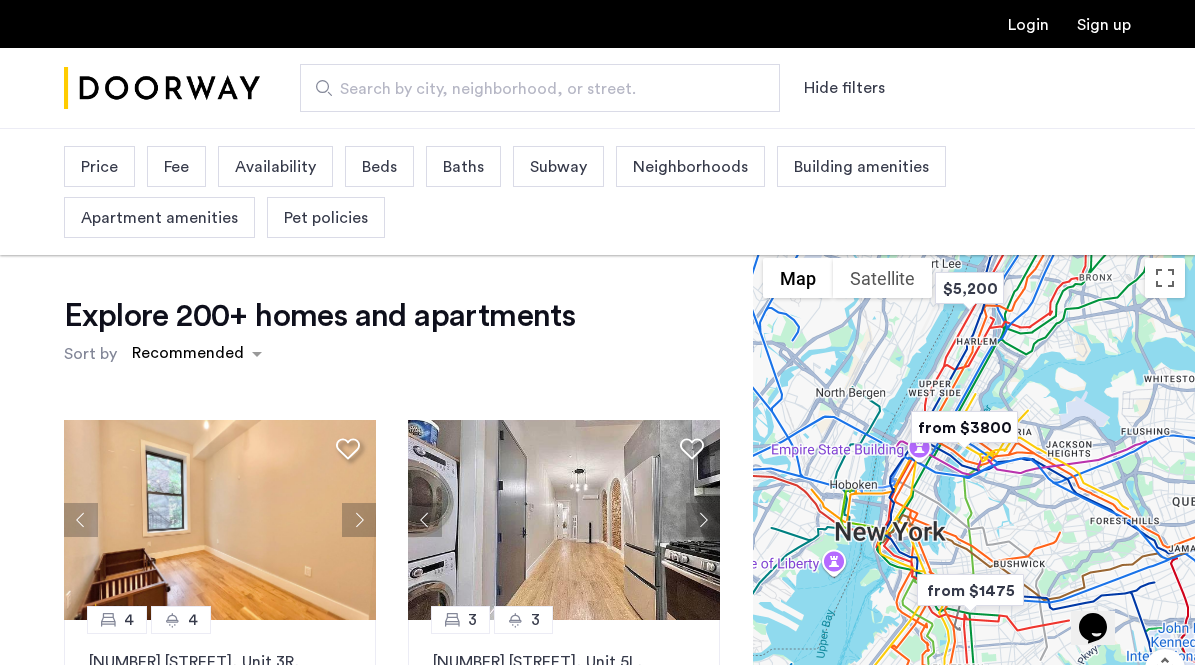 click on "Price" at bounding box center [99, 167] 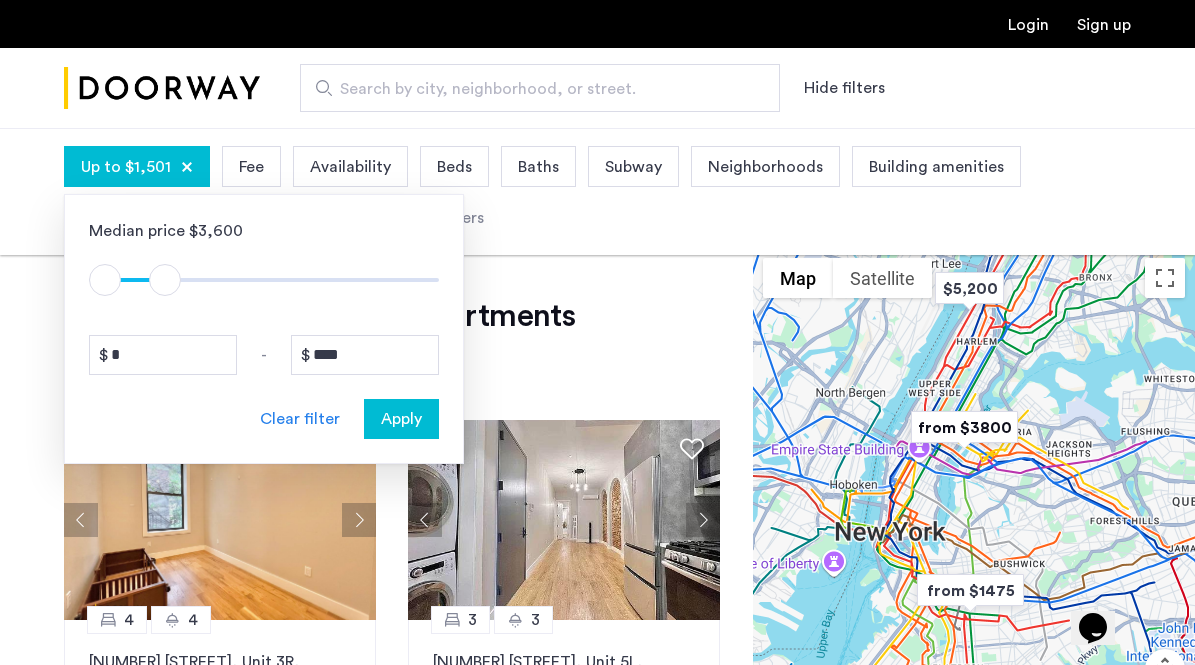 type on "****" 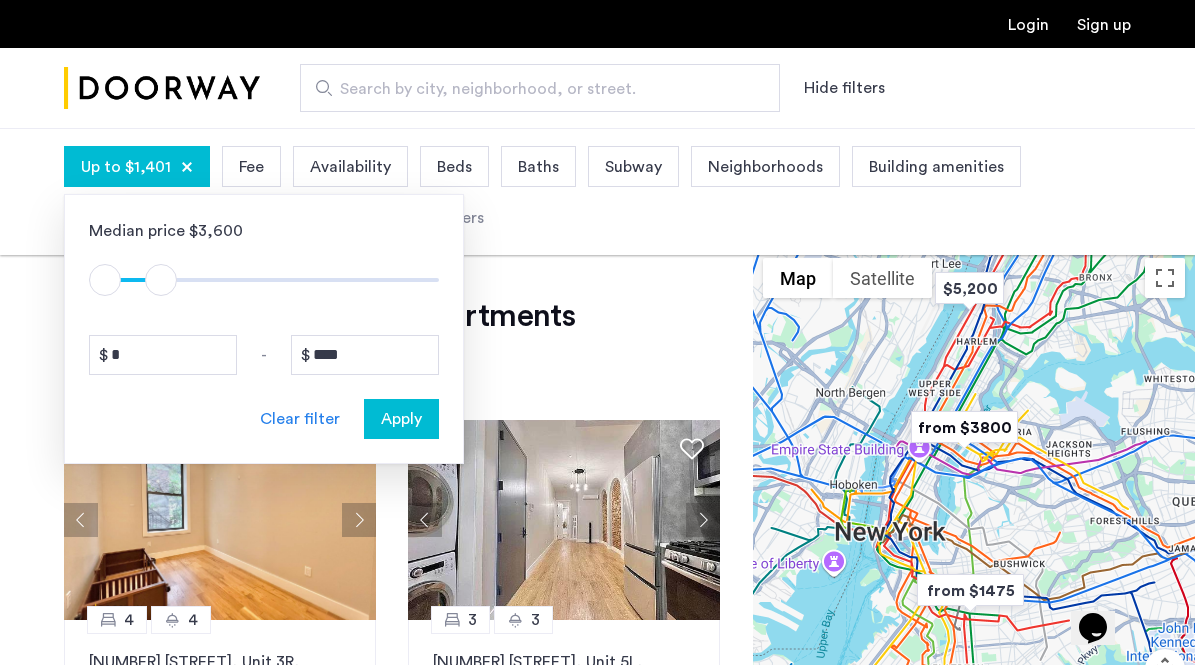 drag, startPoint x: 424, startPoint y: 282, endPoint x: 159, endPoint y: 278, distance: 265.03018 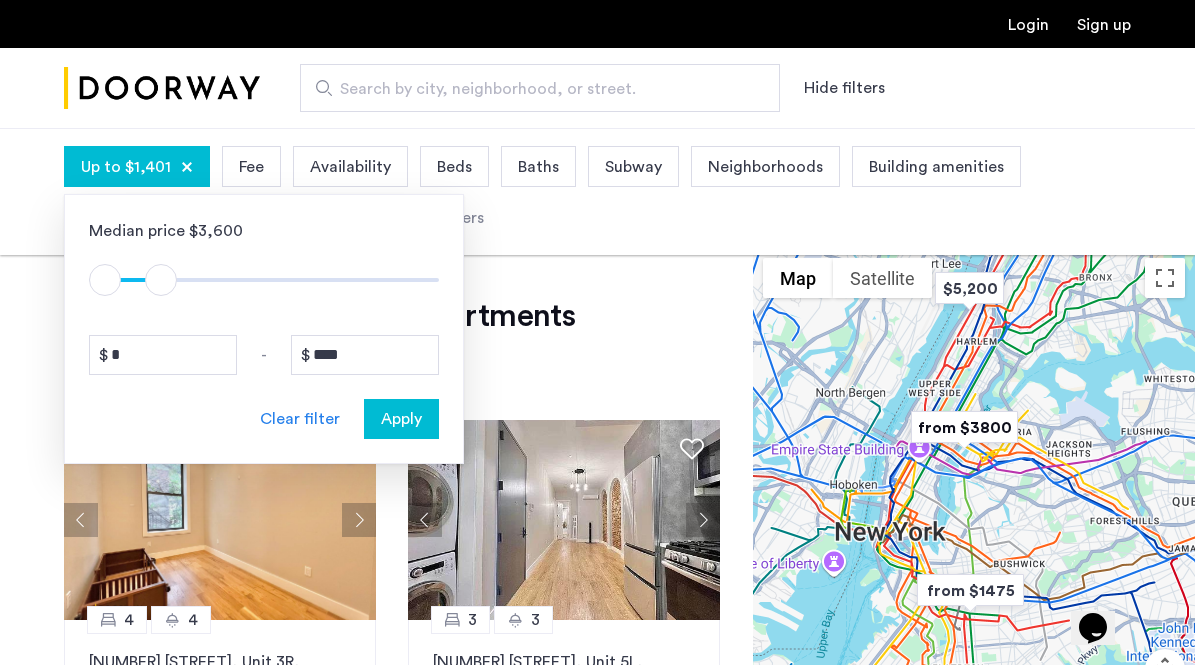 click on "Apply" at bounding box center [401, 419] 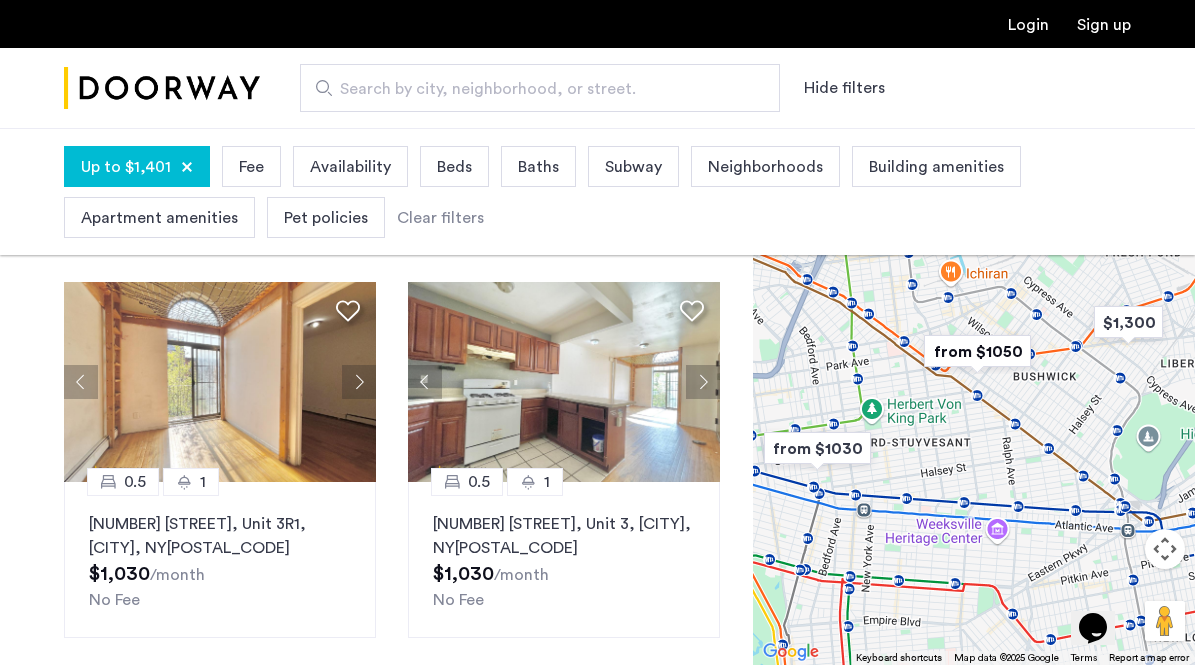 scroll, scrollTop: 133, scrollLeft: 0, axis: vertical 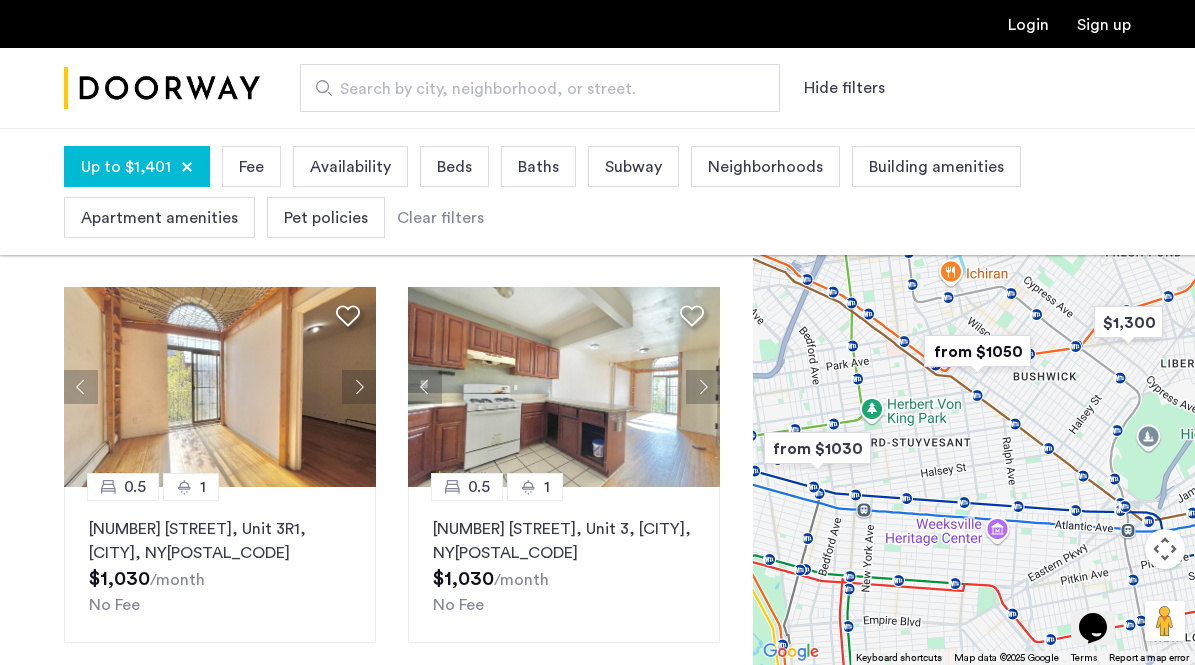 click on "Explore 9 homes and apartments  Sort by Recommended 0.5 1 451 Franklin Avenue, Unit 3R1, Brooklyn , NY  11238  $1,030  /month No Fee 0.5 1 451 Franklin Avenue, Unit 3, Brooklyn , NY  11238  $1,030  /month No Fee 0 1 48 Bleecker Street, Unit 3BTR, Brooklyn , NY  11221  $1,400  /month No Fee 0.5 1 141 Troutman Street, Unit 1RFR, Brooklyn , NY  11206  $1,100  /month No Fee 0.5 1 961 Seneca Avenue, Unit 1BBR, Queens , NY  11385  $1,300  /month No Fee This is new, waiting on photos 0.5 1 141 Troutman Street, Unit 1LFR, Brooklyn , NY  11206  $1,050  /month No Fee 0.5 1 871 Hart Street, Unit 3LMR, Brooklyn , NY  11237  $1,200  /month No Fee 0.5 1 856 Greene Avenue, Unit 4RFR, Brooklyn , NY  11221  $1,350  /month No Fee 0.5 1 856 Greene Avenue, Unit 2LBL, Brooklyn , NY  11221  $1,375  /month No Fee" 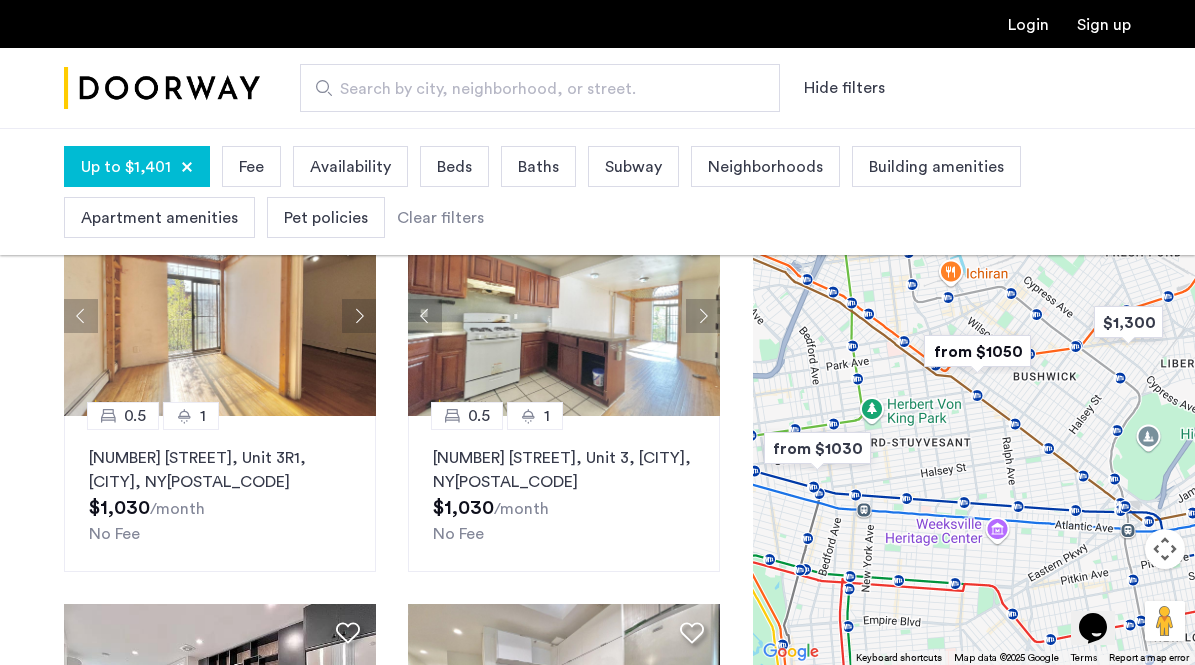 scroll, scrollTop: 203, scrollLeft: 0, axis: vertical 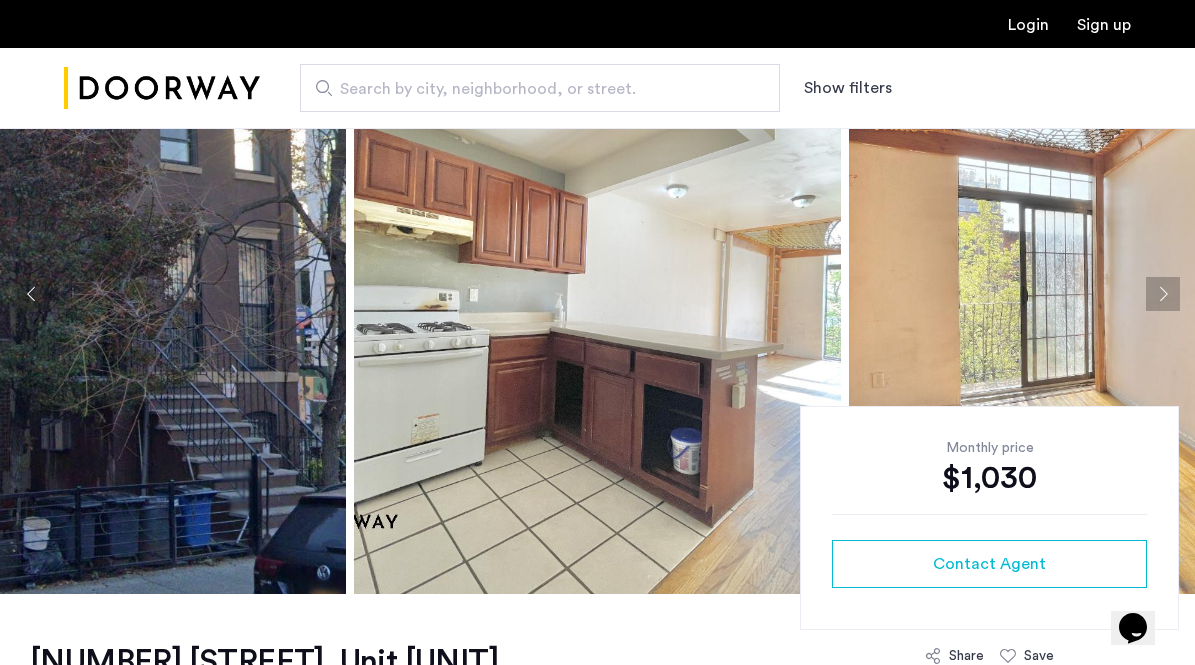 click 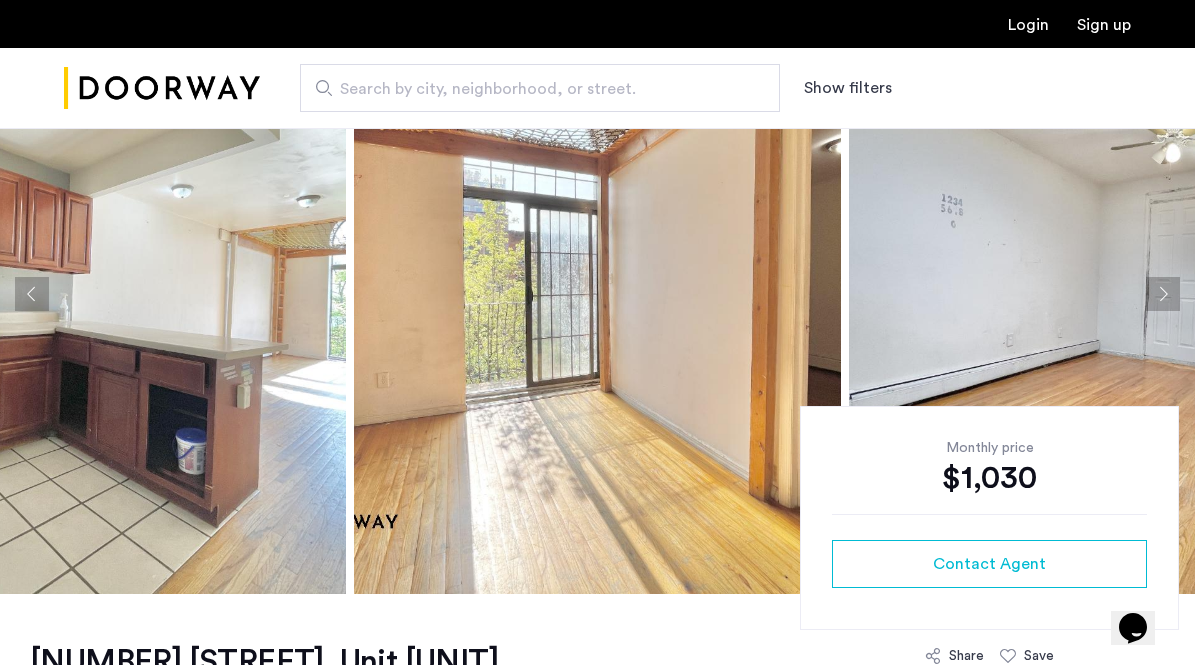 click 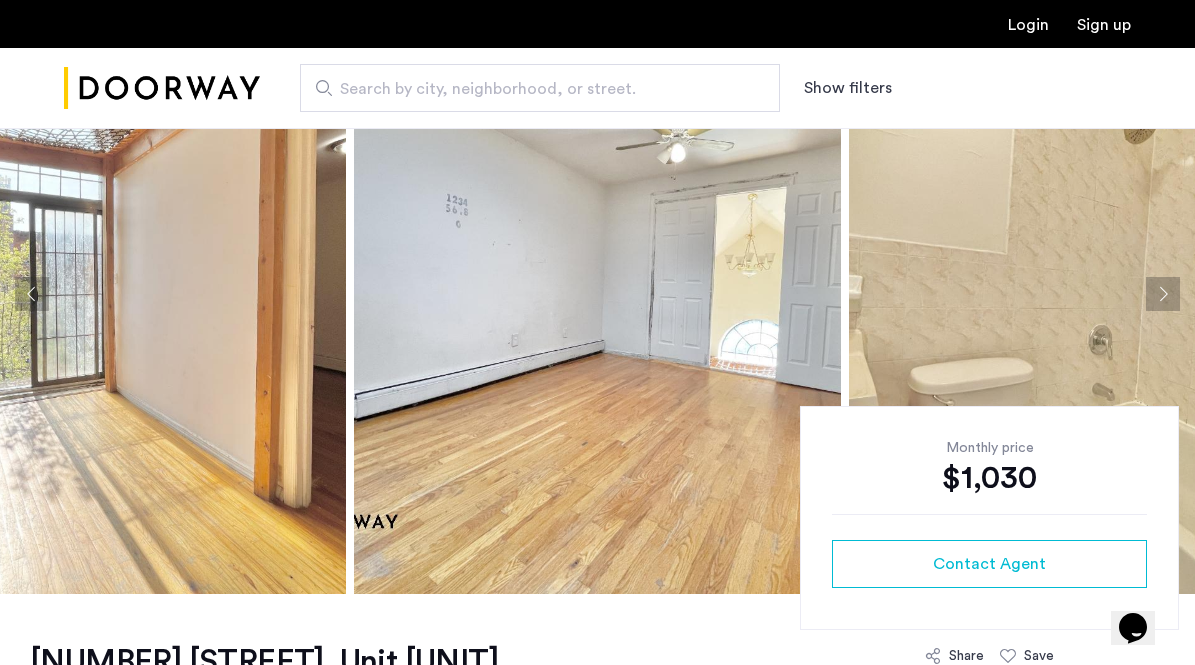click 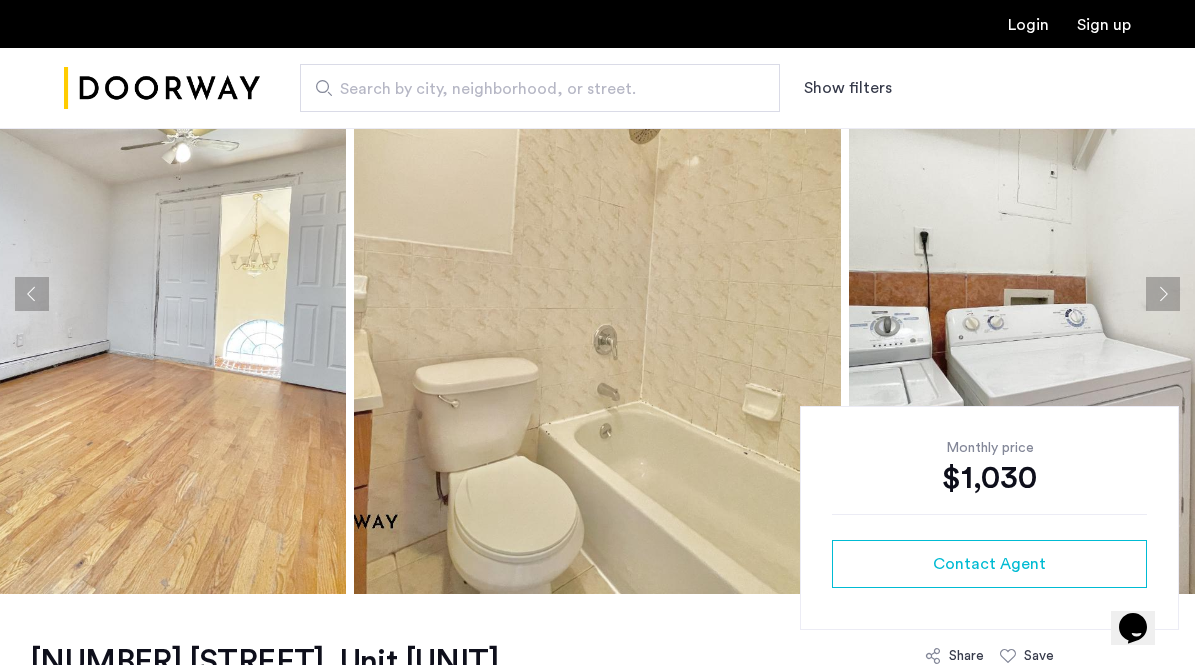 click 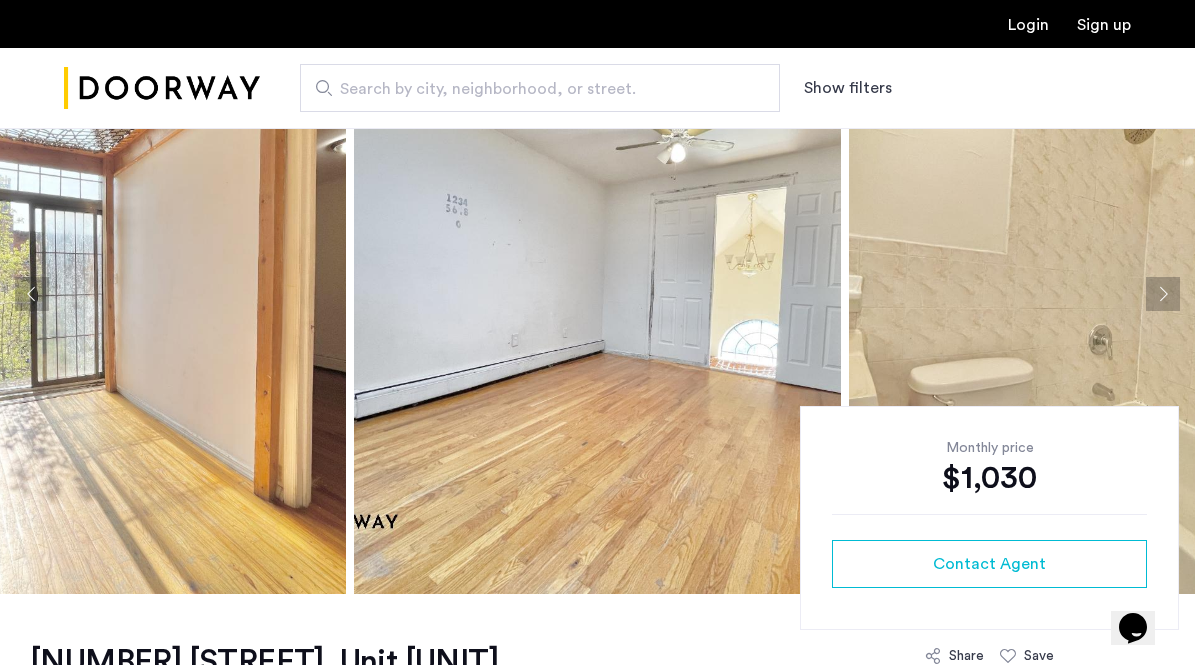 click 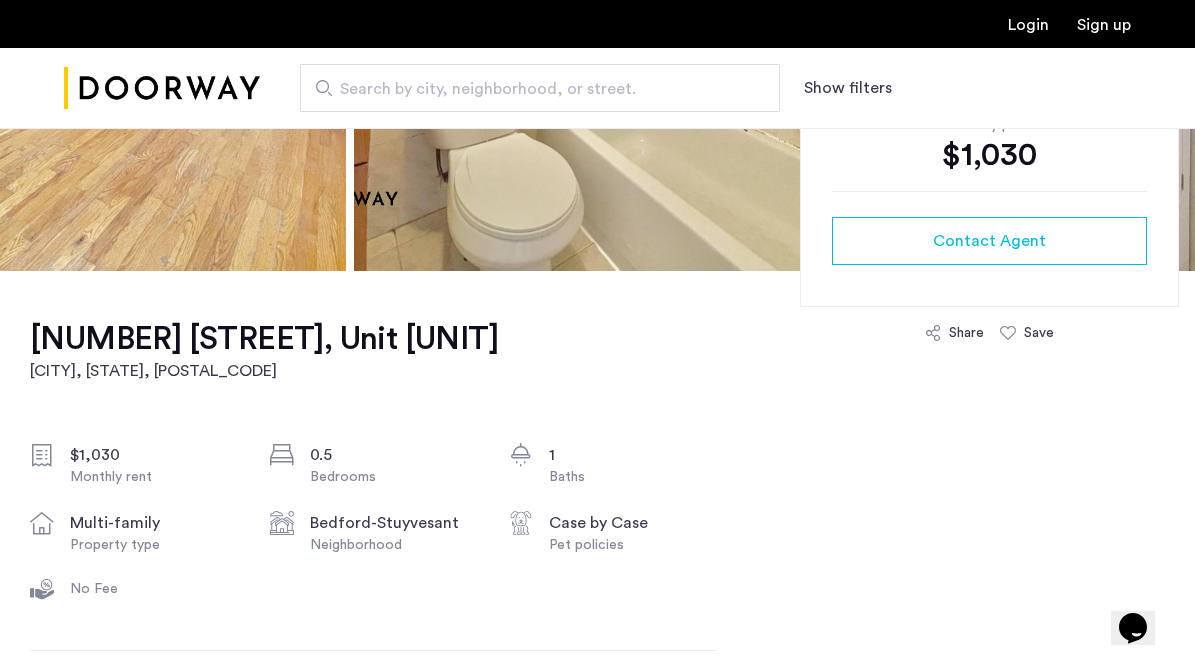 scroll, scrollTop: 474, scrollLeft: 0, axis: vertical 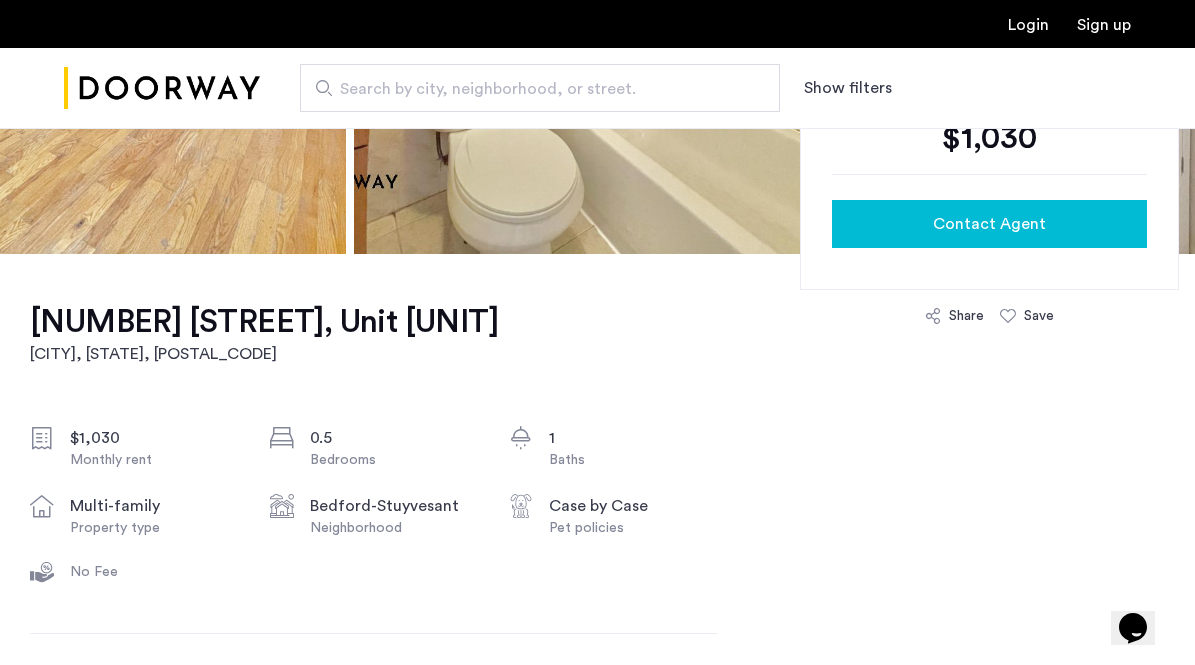 click on "Contact Agent" 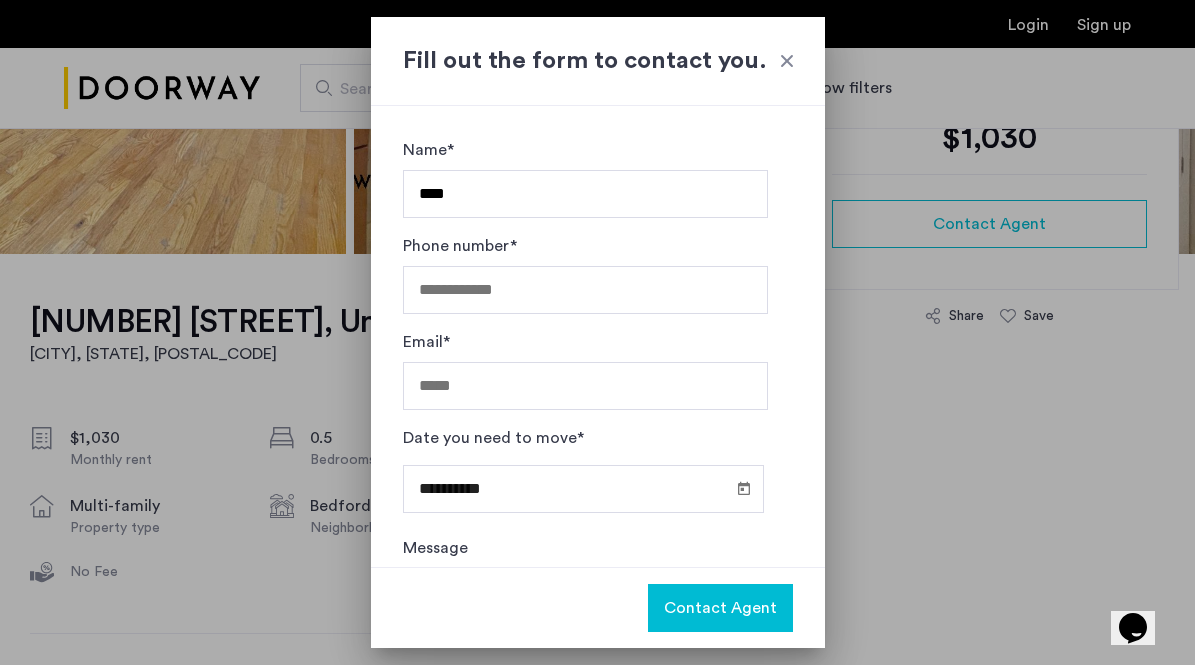 type on "****" 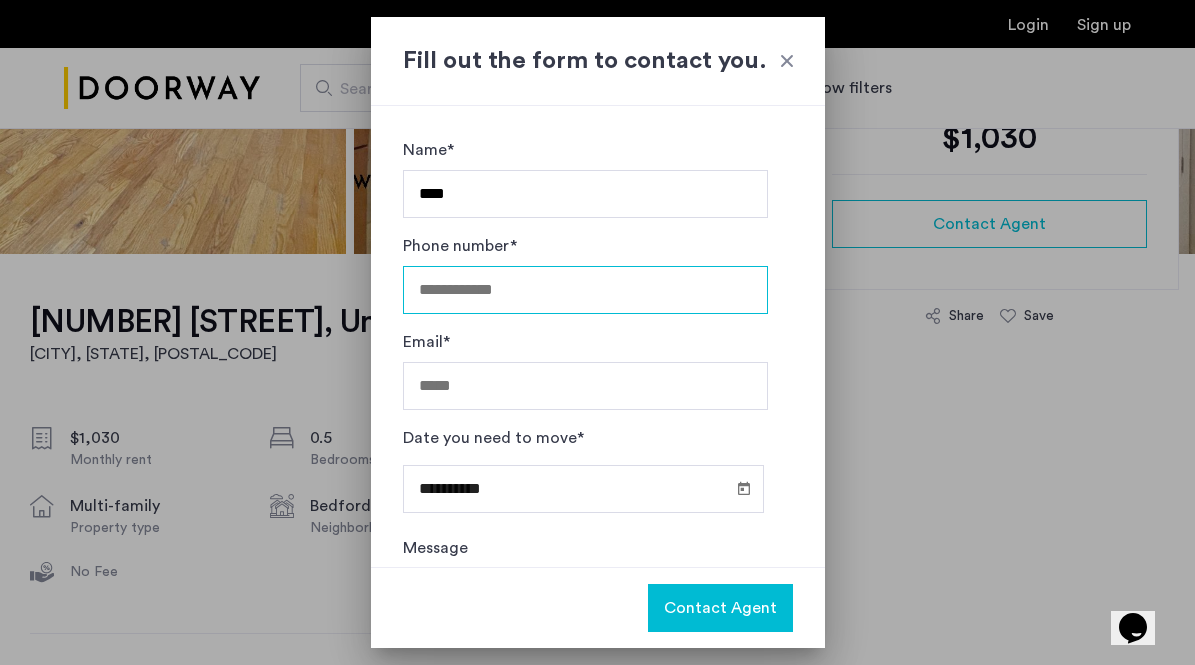 click on "Phone number*" at bounding box center [585, 290] 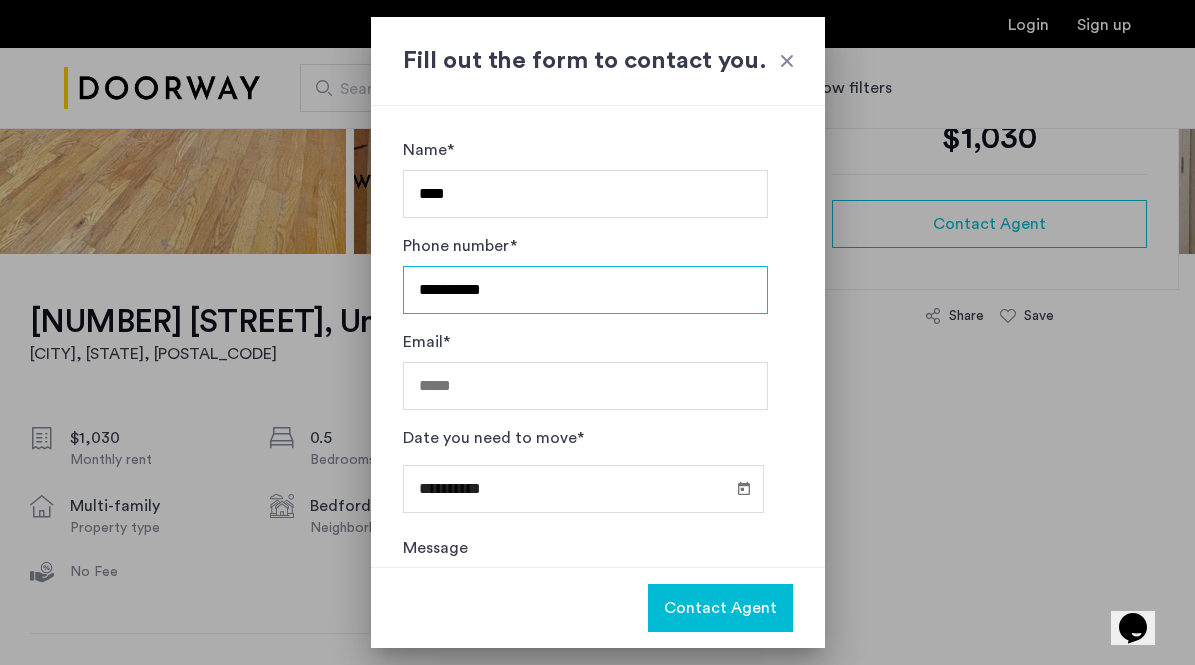 type on "**********" 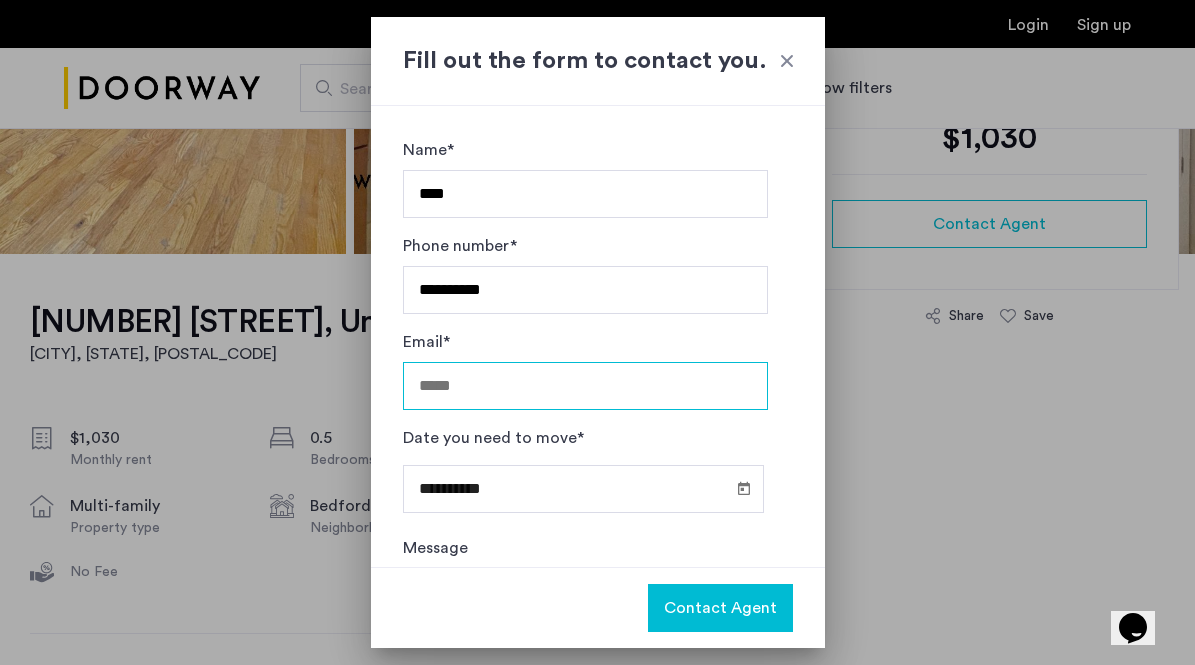 click on "Email*" at bounding box center [585, 386] 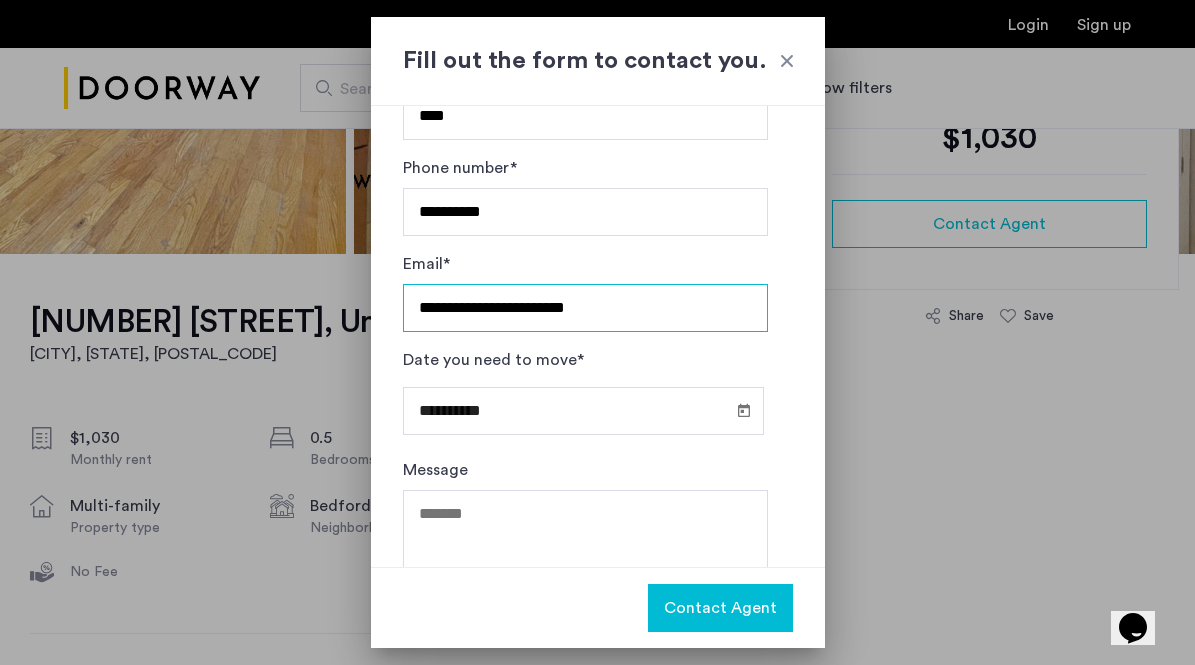 scroll, scrollTop: 91, scrollLeft: 0, axis: vertical 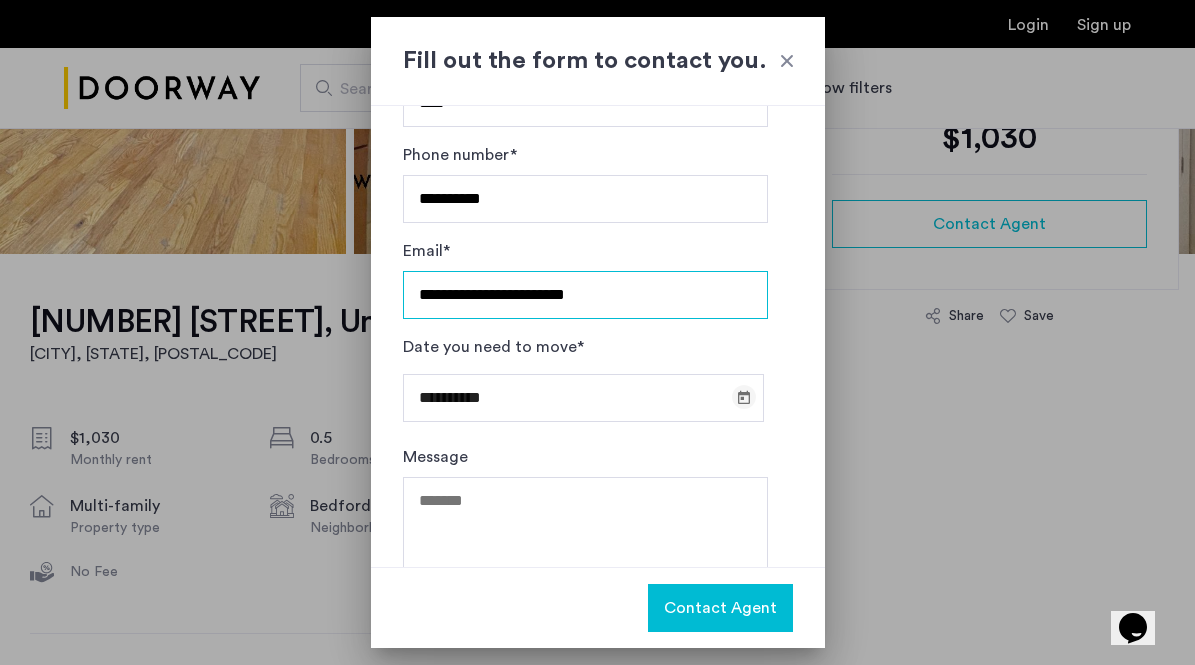 type on "**********" 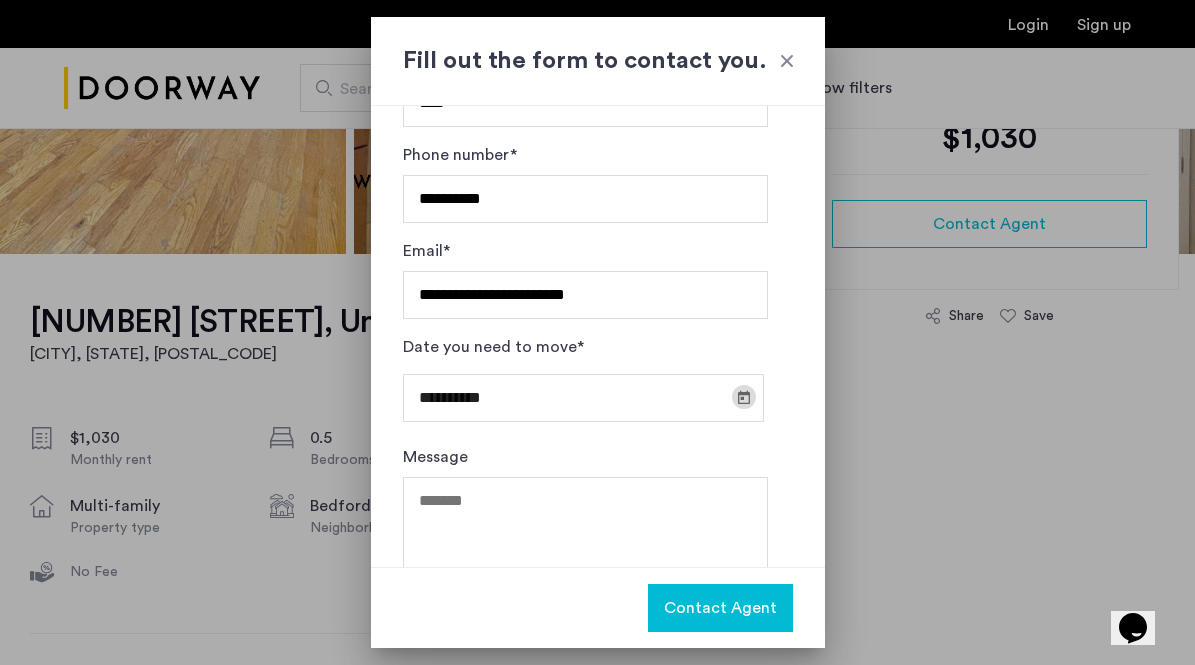 click at bounding box center [744, 397] 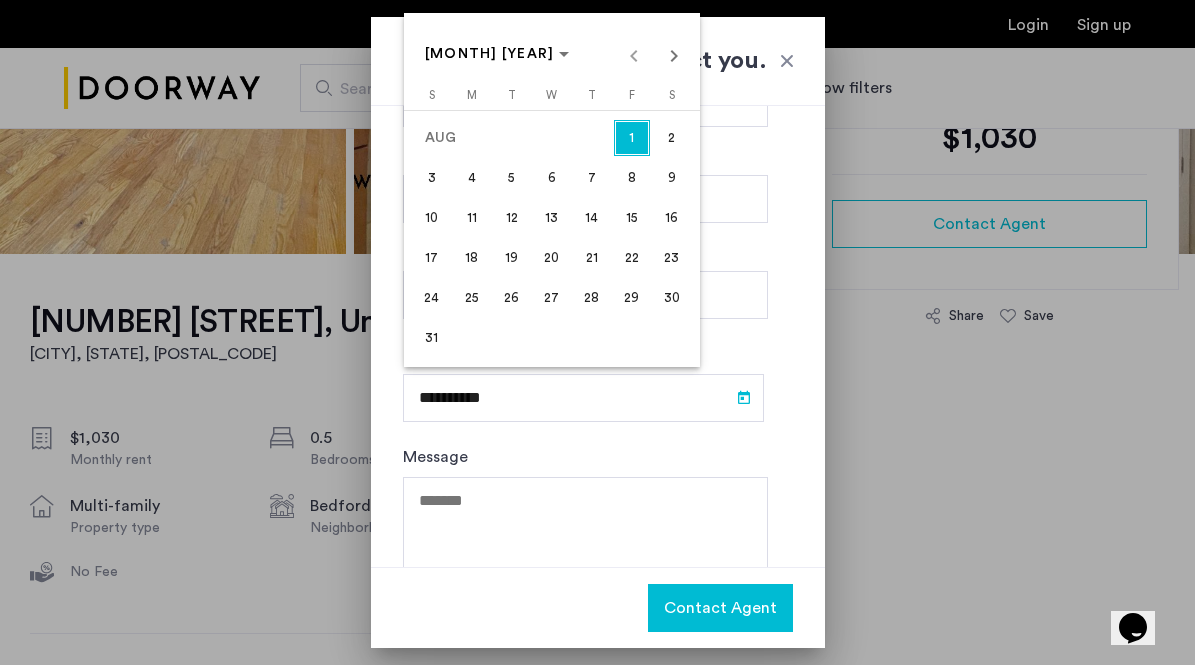 click on "31" at bounding box center (432, 338) 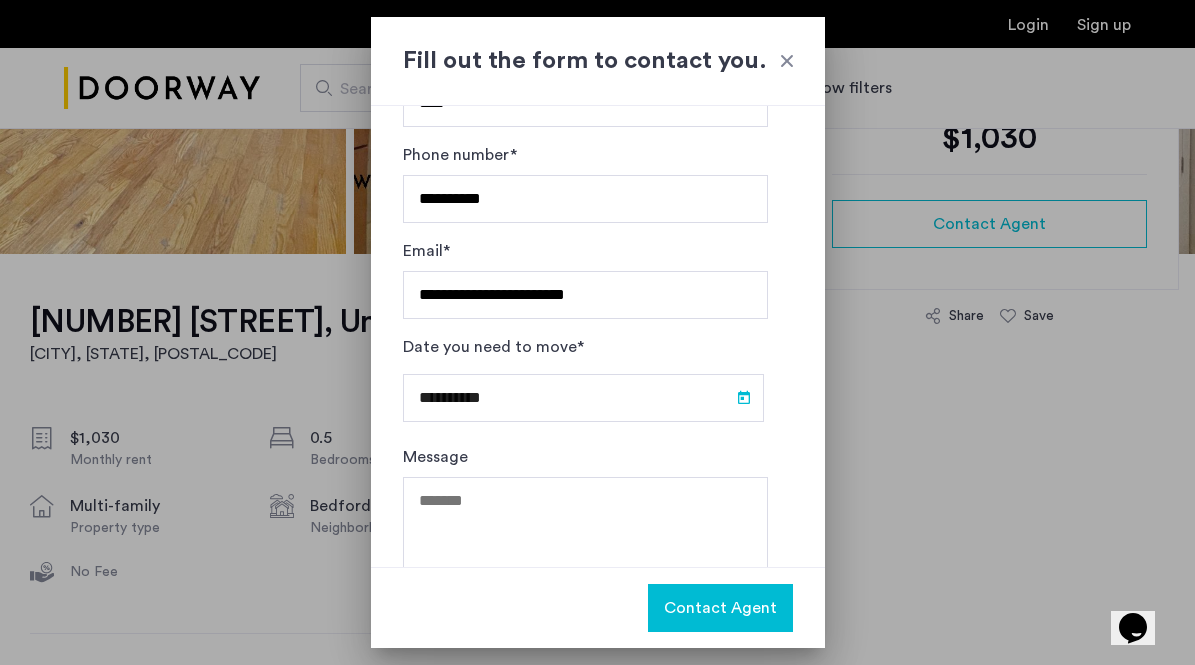 type on "**********" 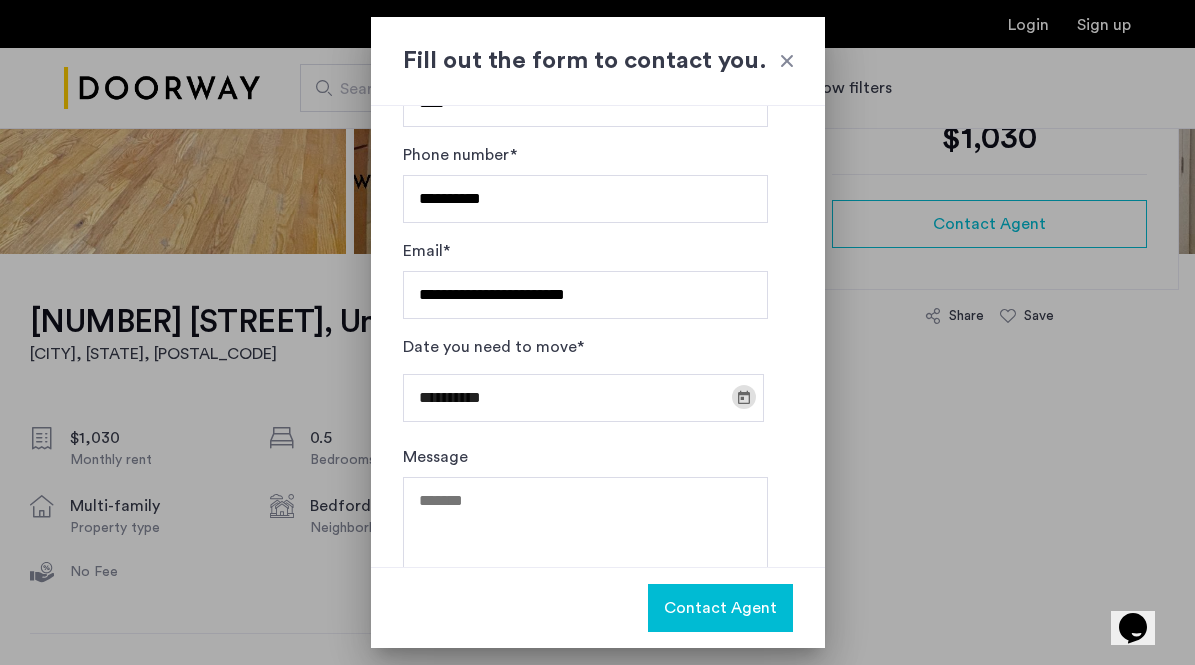 scroll, scrollTop: 142, scrollLeft: 0, axis: vertical 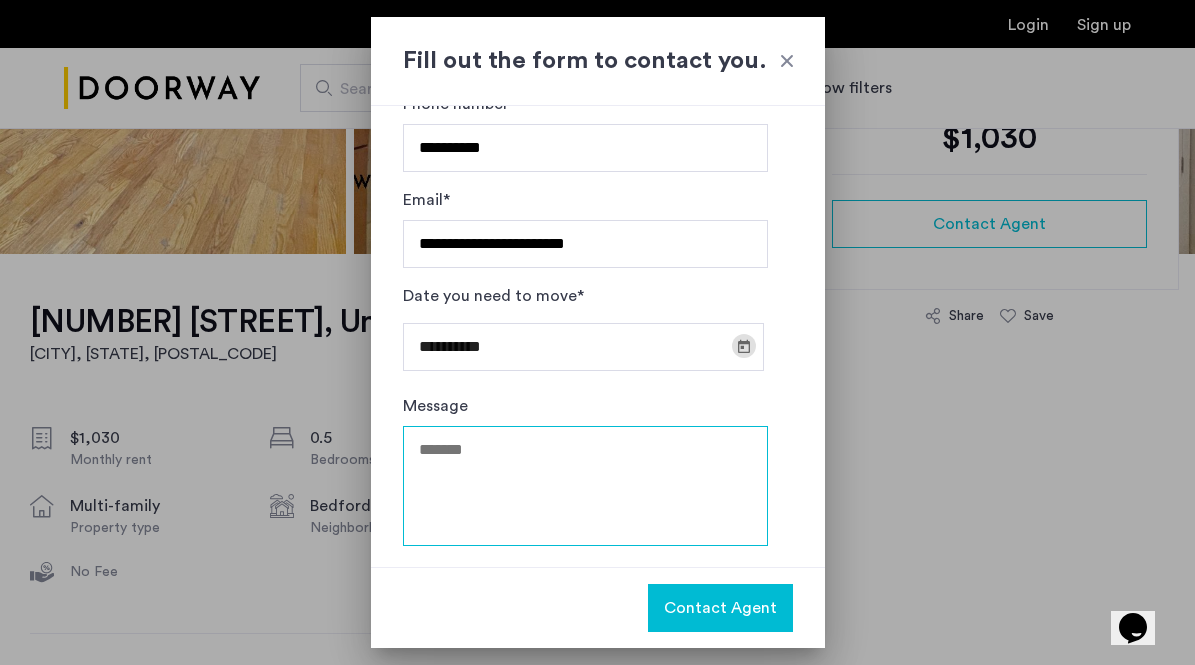 click on "Message" at bounding box center (585, 486) 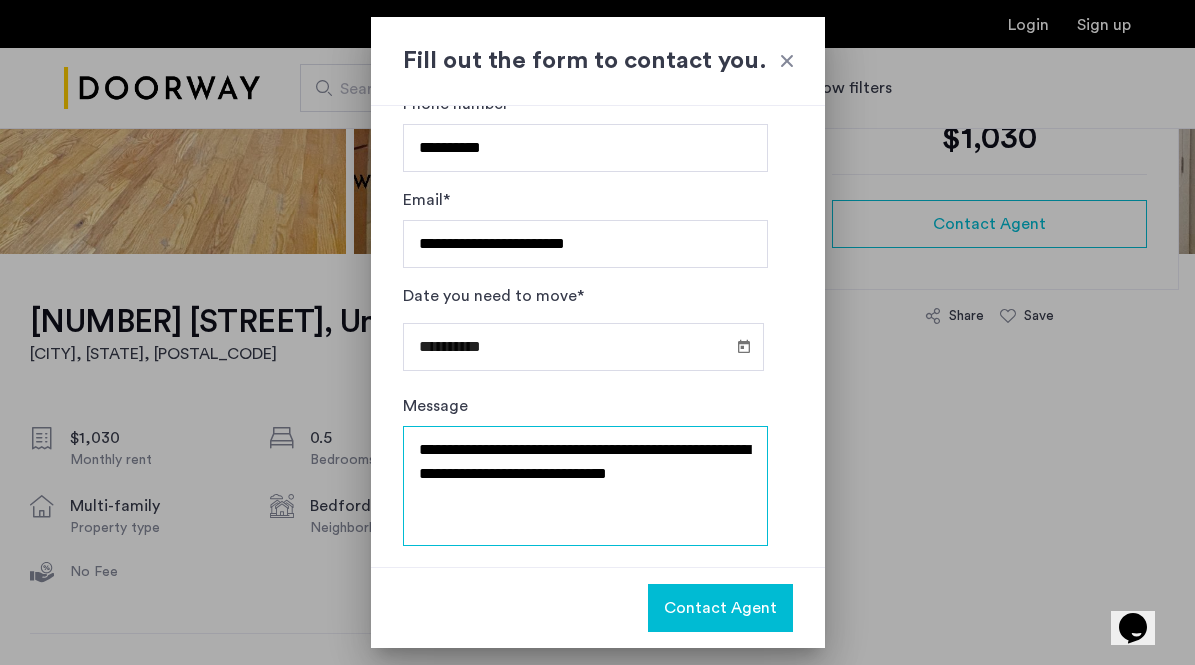 type on "**********" 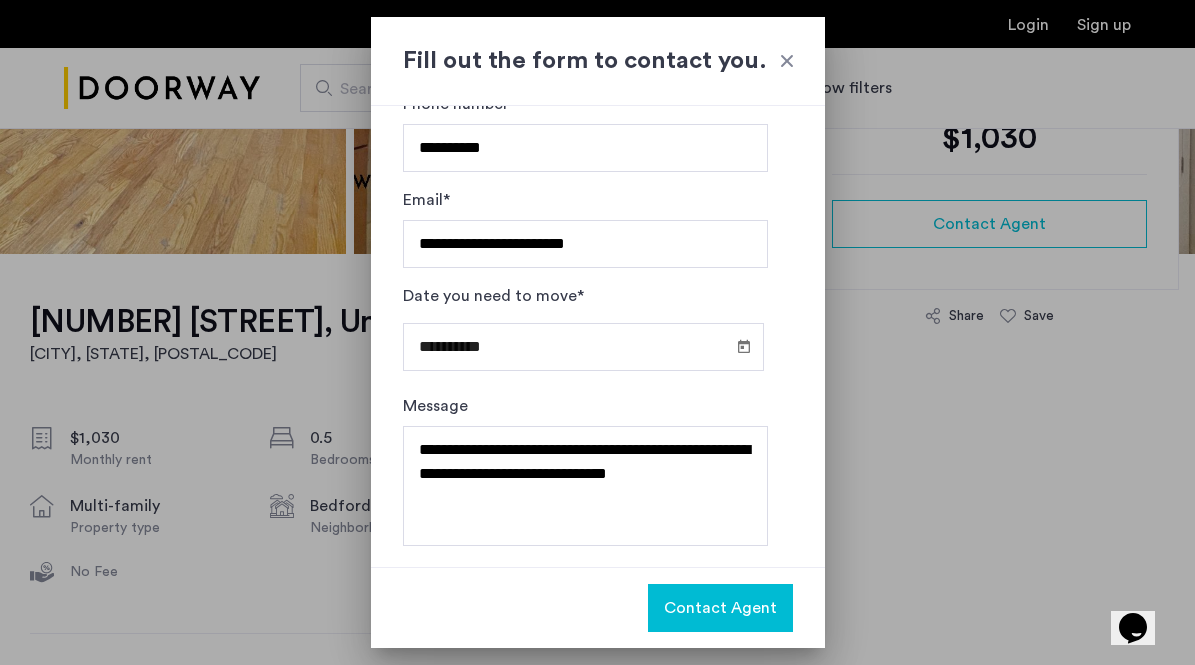 click on "Contact Agent" at bounding box center (720, 608) 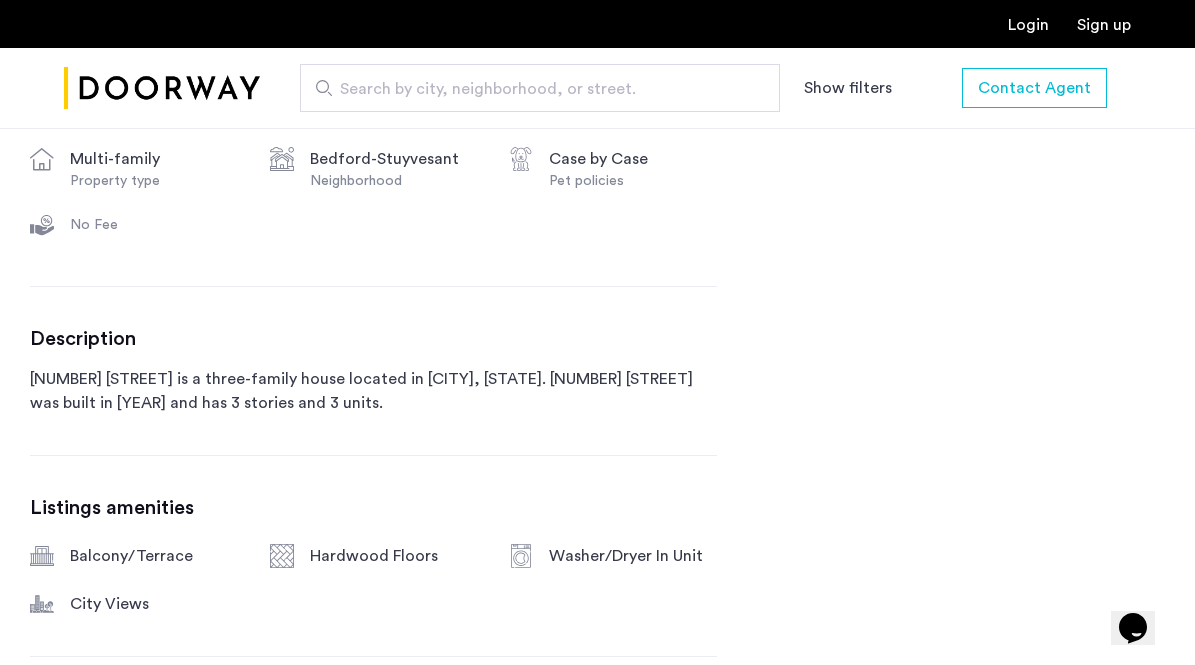 scroll, scrollTop: 829, scrollLeft: 0, axis: vertical 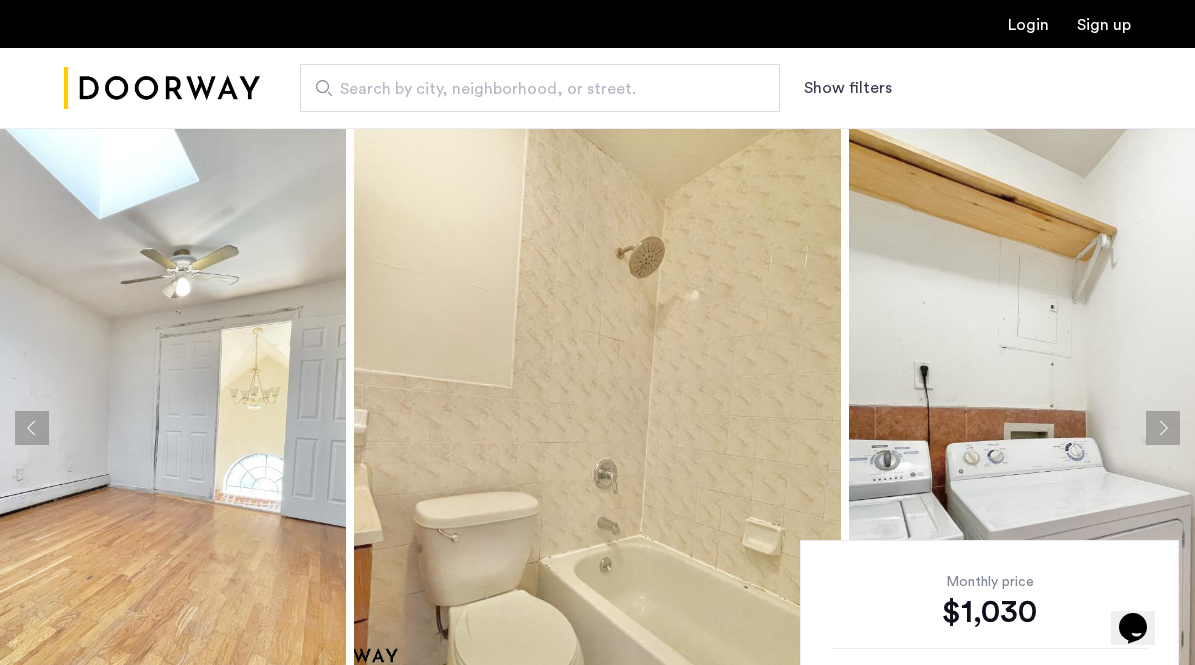 click at bounding box center (162, 88) 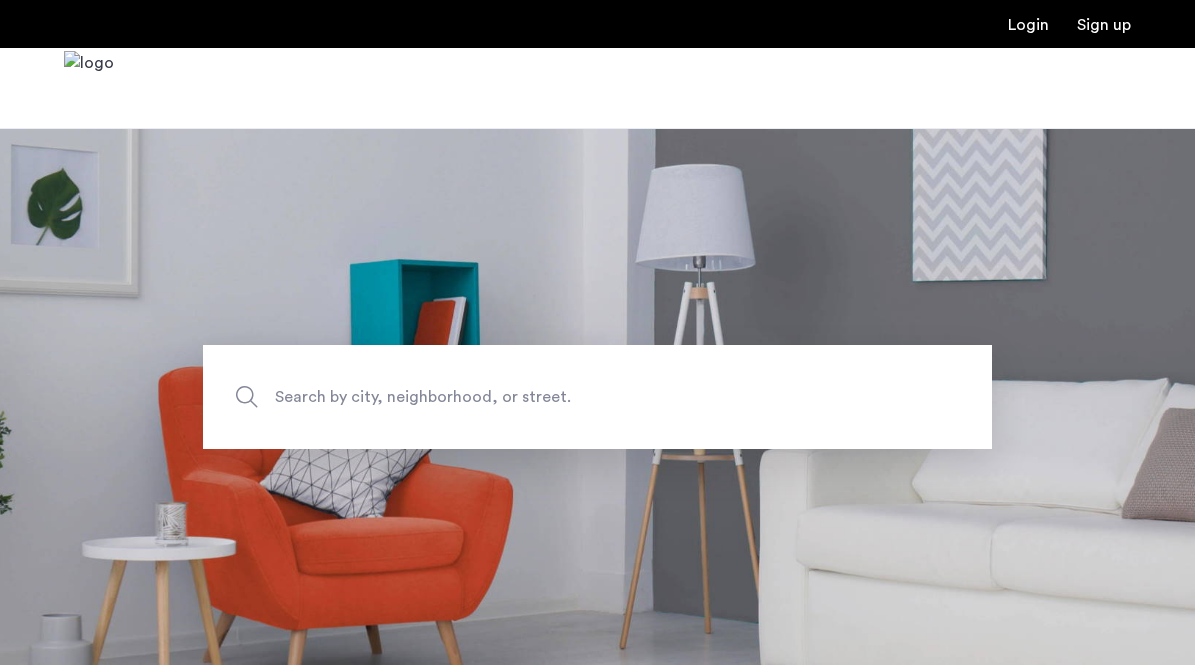 scroll, scrollTop: 0, scrollLeft: 0, axis: both 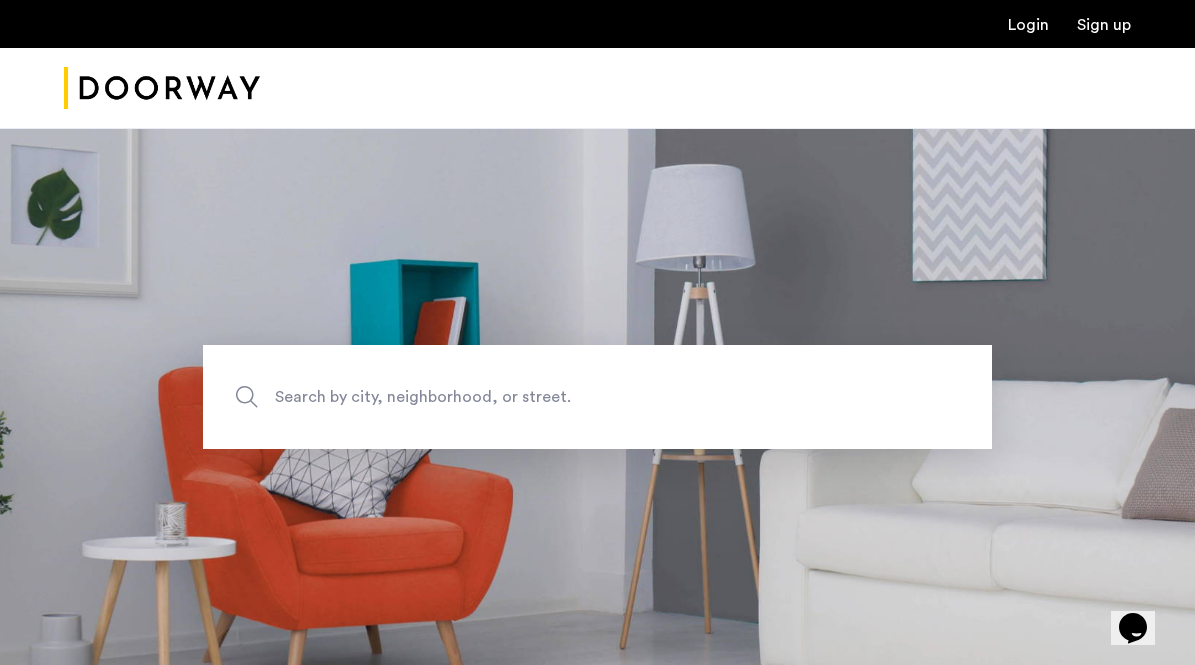 click on "Search by city, neighborhood, or street." 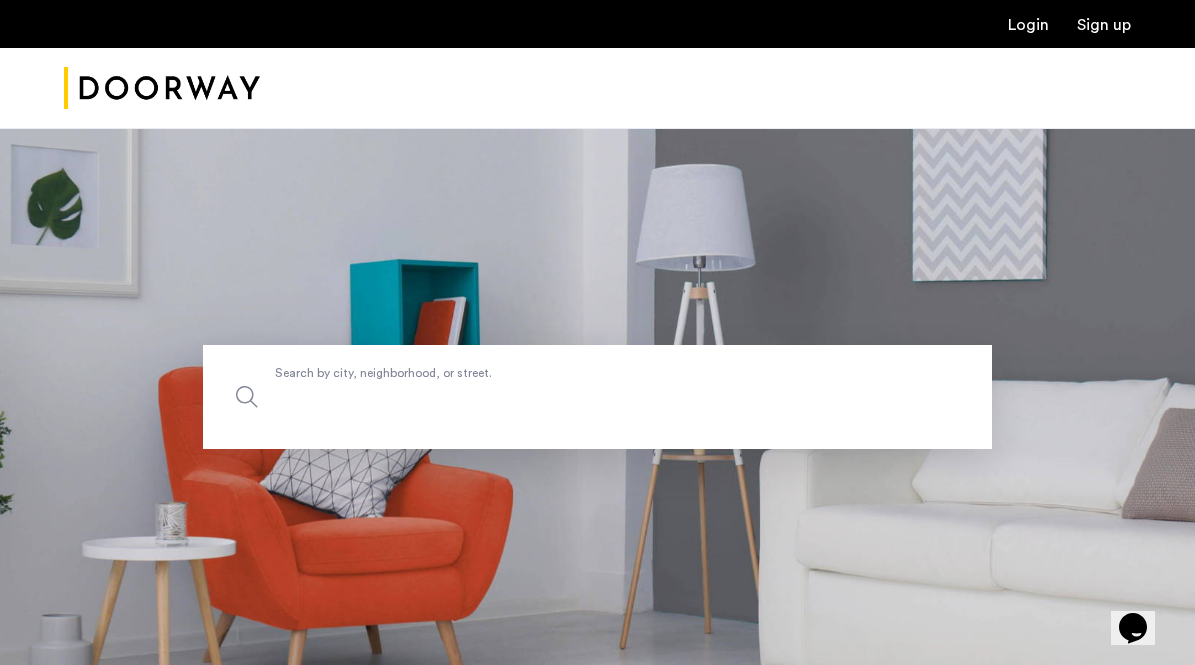 click on "Search by city, neighborhood, or street." at bounding box center [597, 397] 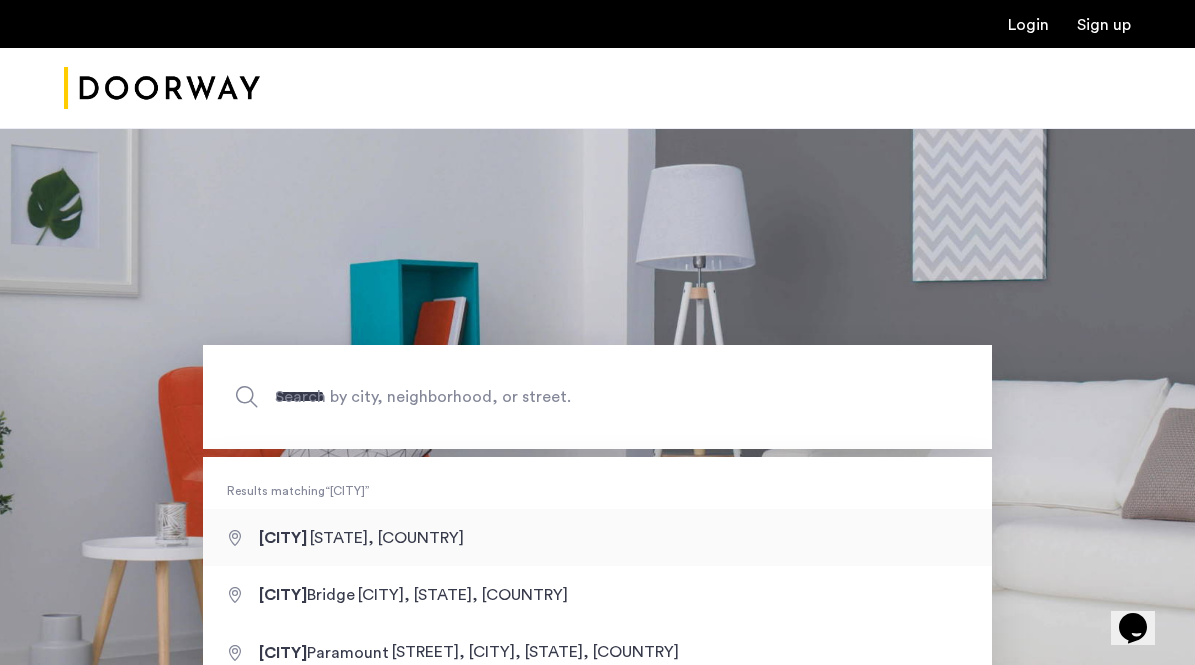 type on "**********" 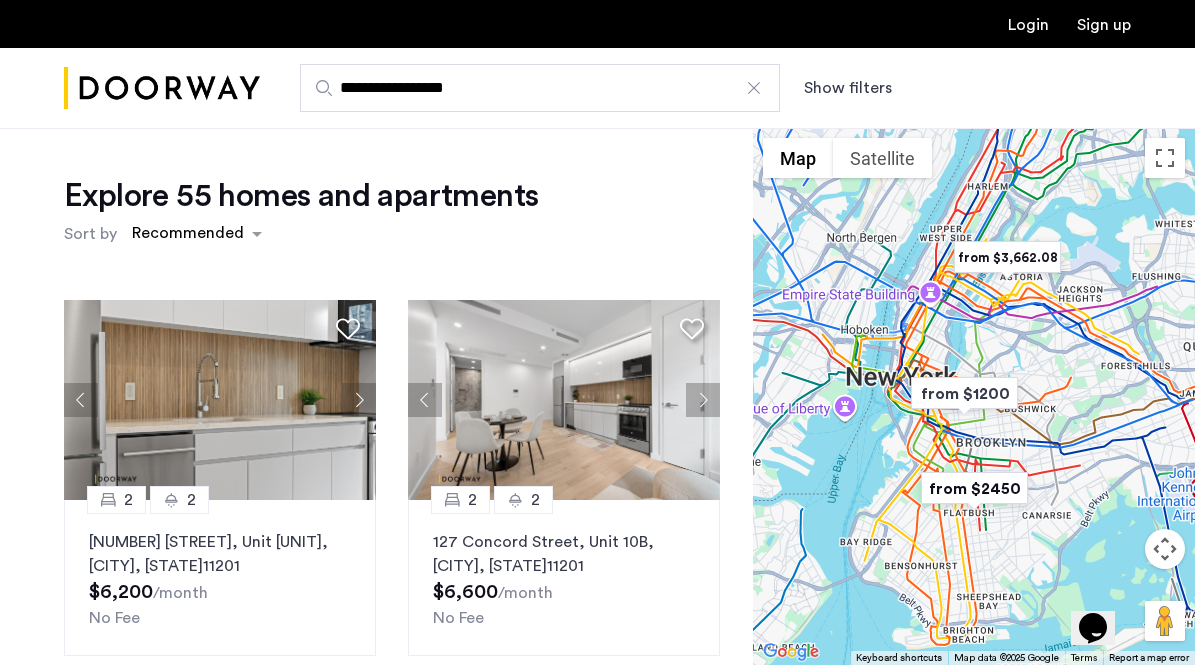 click on "Show filters" at bounding box center (848, 88) 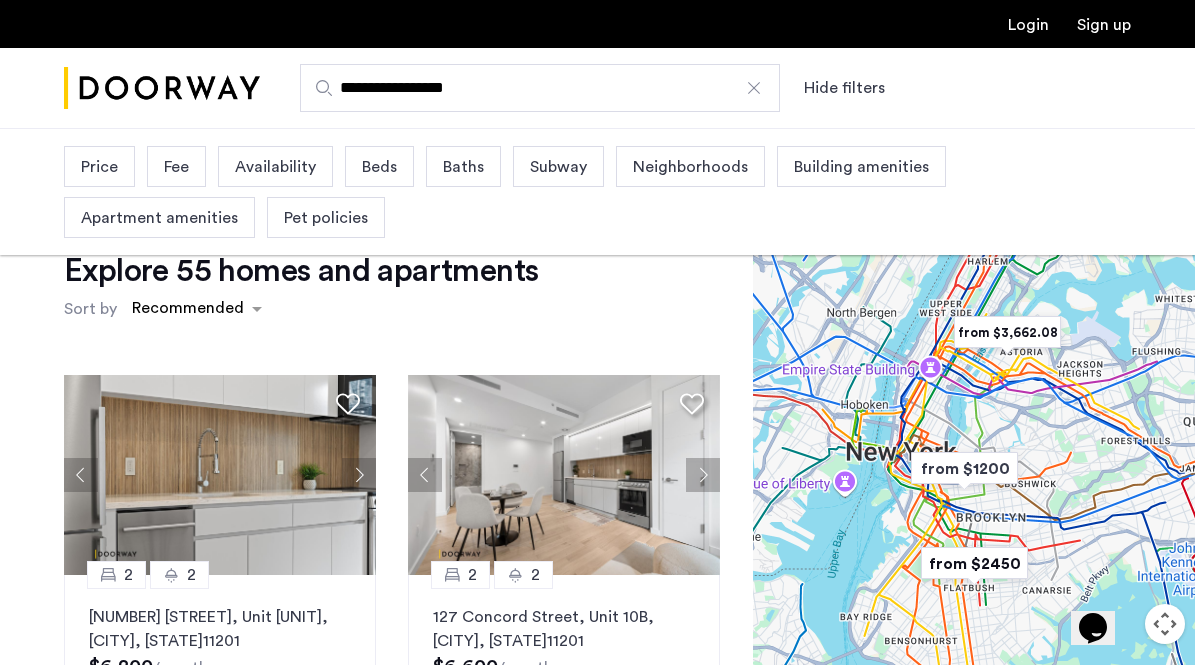 click on "Price" at bounding box center [99, 167] 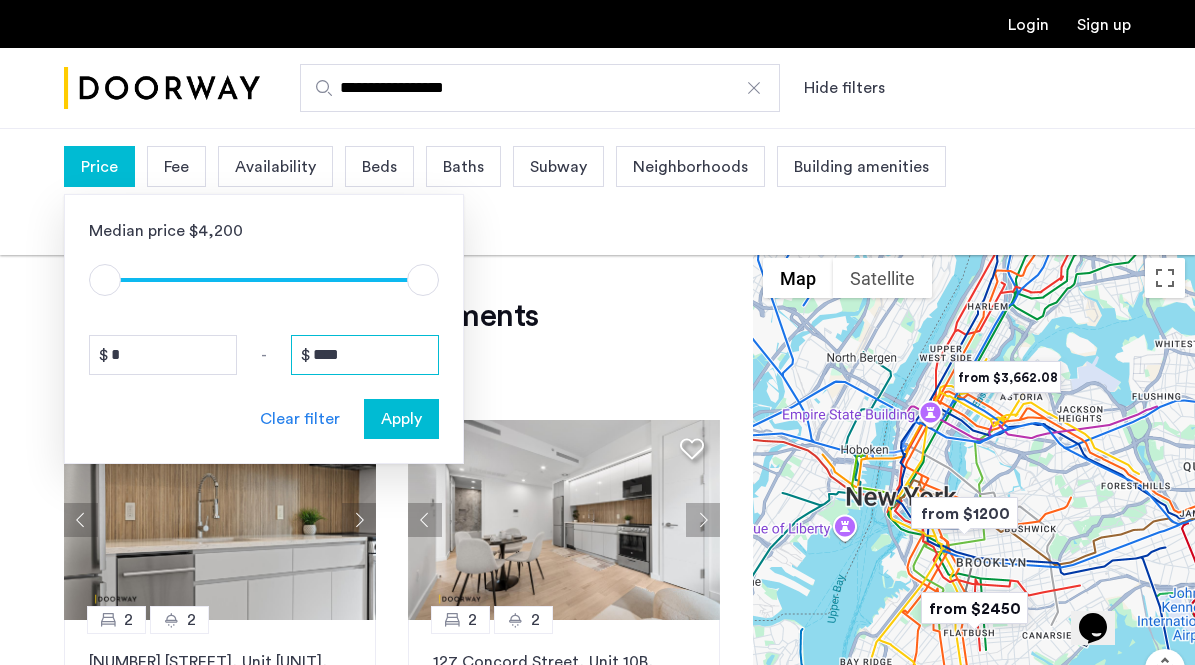 click on "****" at bounding box center (365, 355) 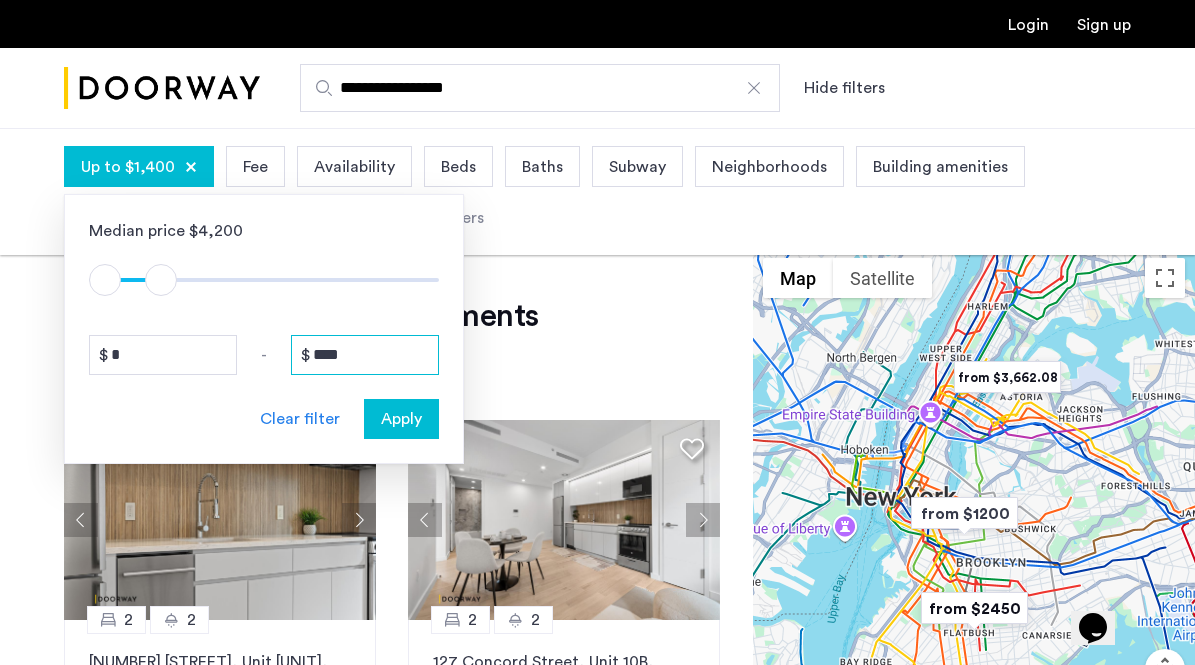 type on "****" 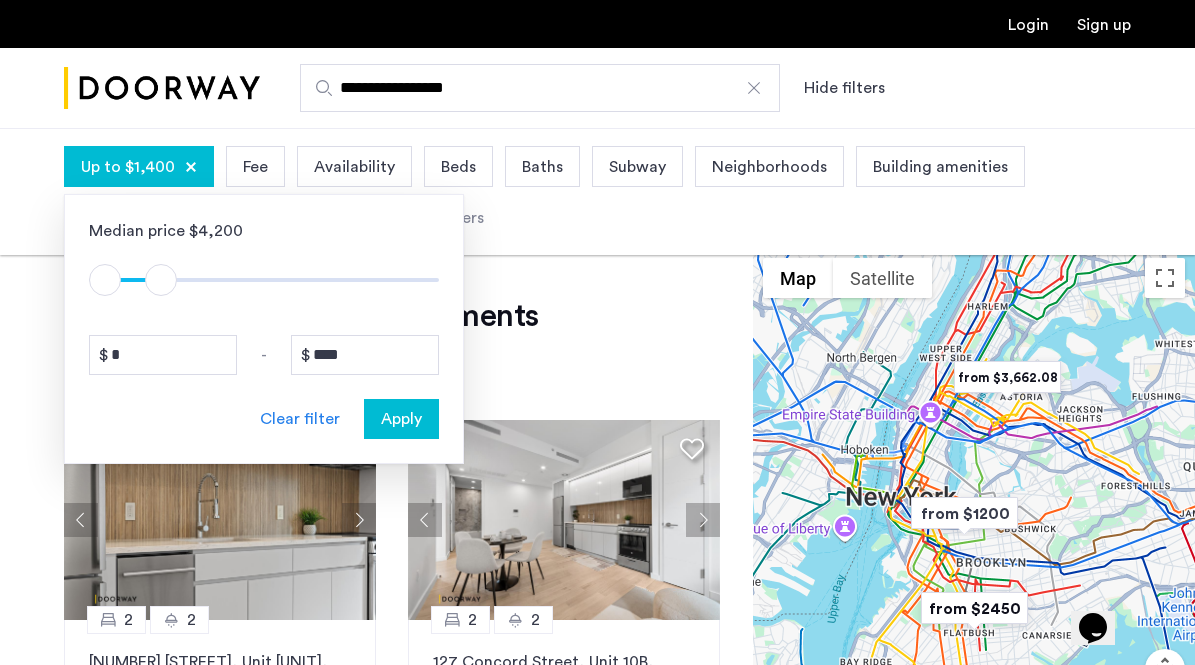 click on "Apply" at bounding box center (401, 419) 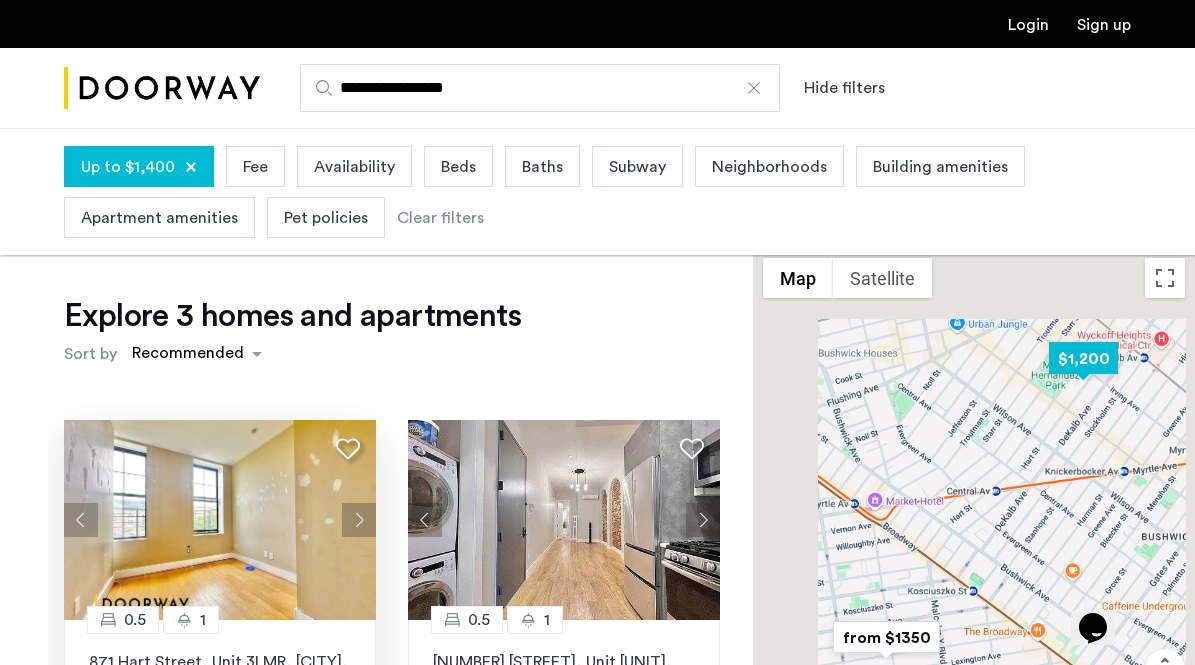 scroll, scrollTop: 98, scrollLeft: 0, axis: vertical 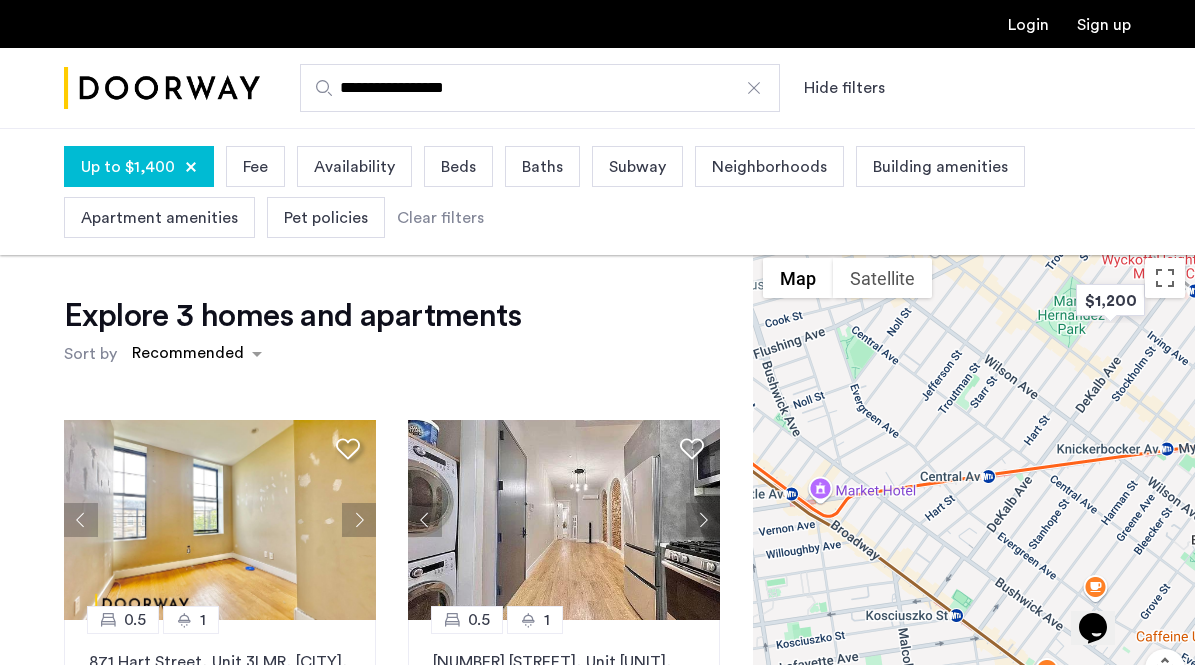 click on "Up to $1,400" at bounding box center (128, 167) 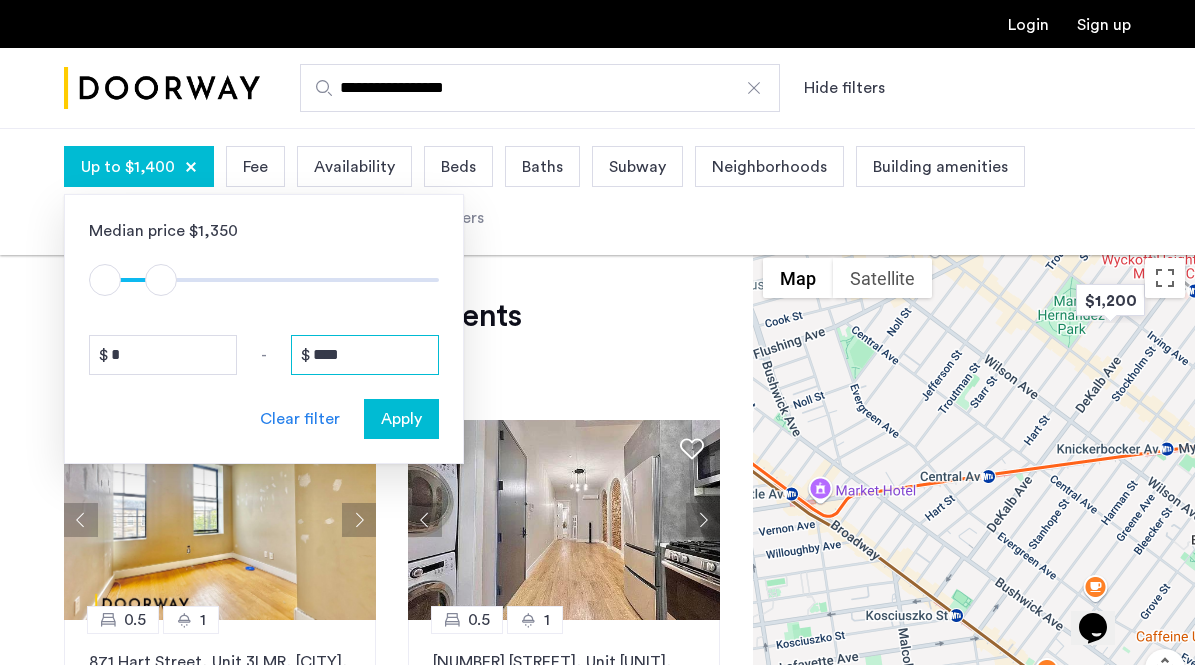 click on "****" at bounding box center [365, 355] 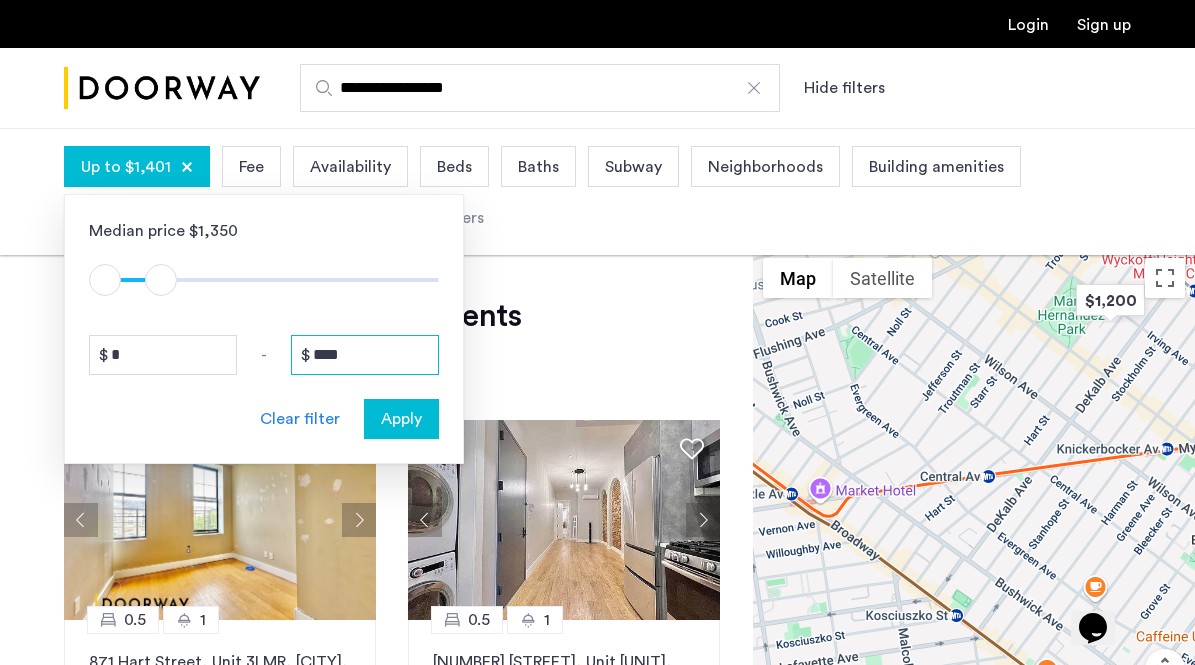 type on "****" 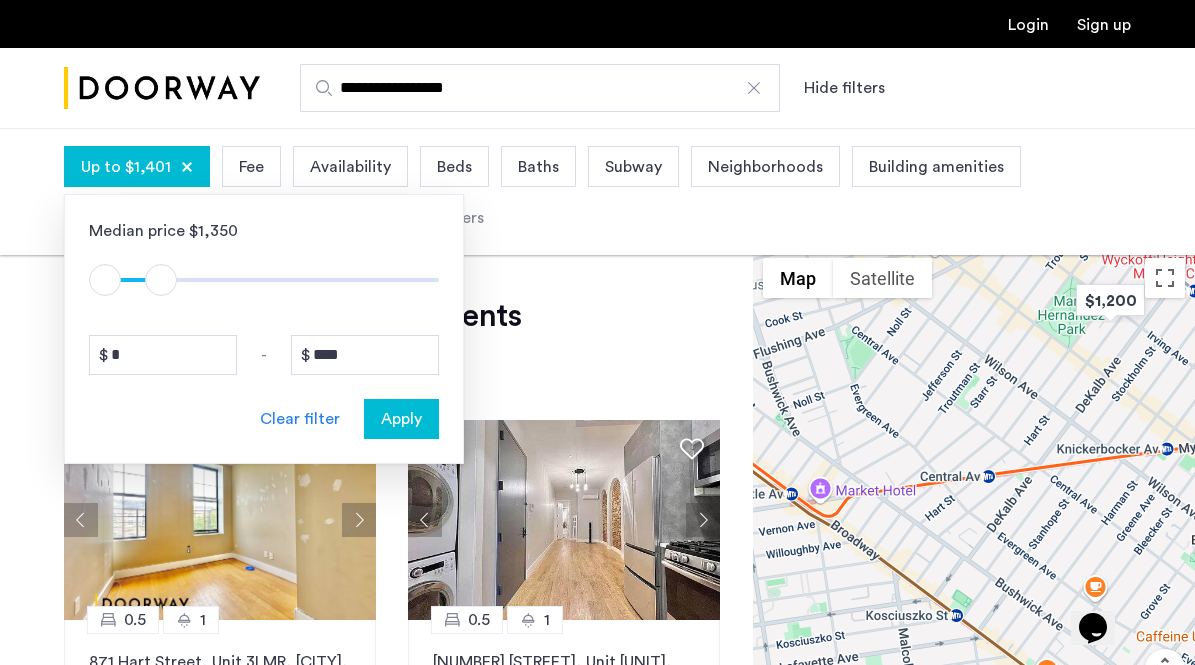 click on "Apply" at bounding box center [401, 419] 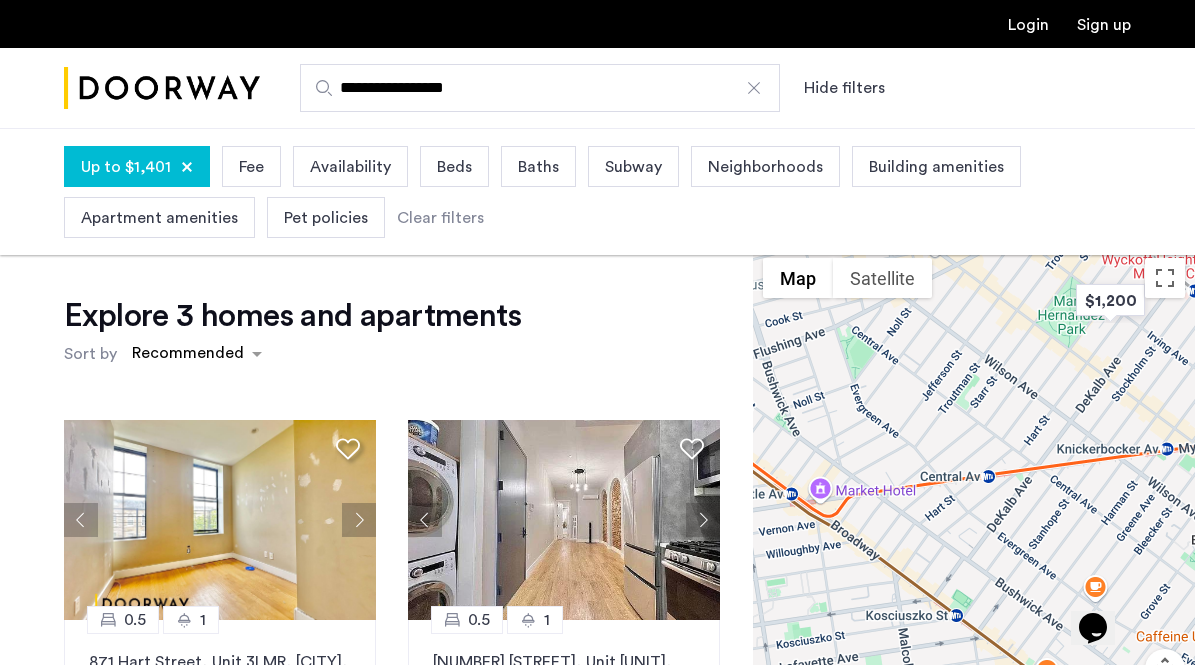 click on "**********" at bounding box center (540, 88) 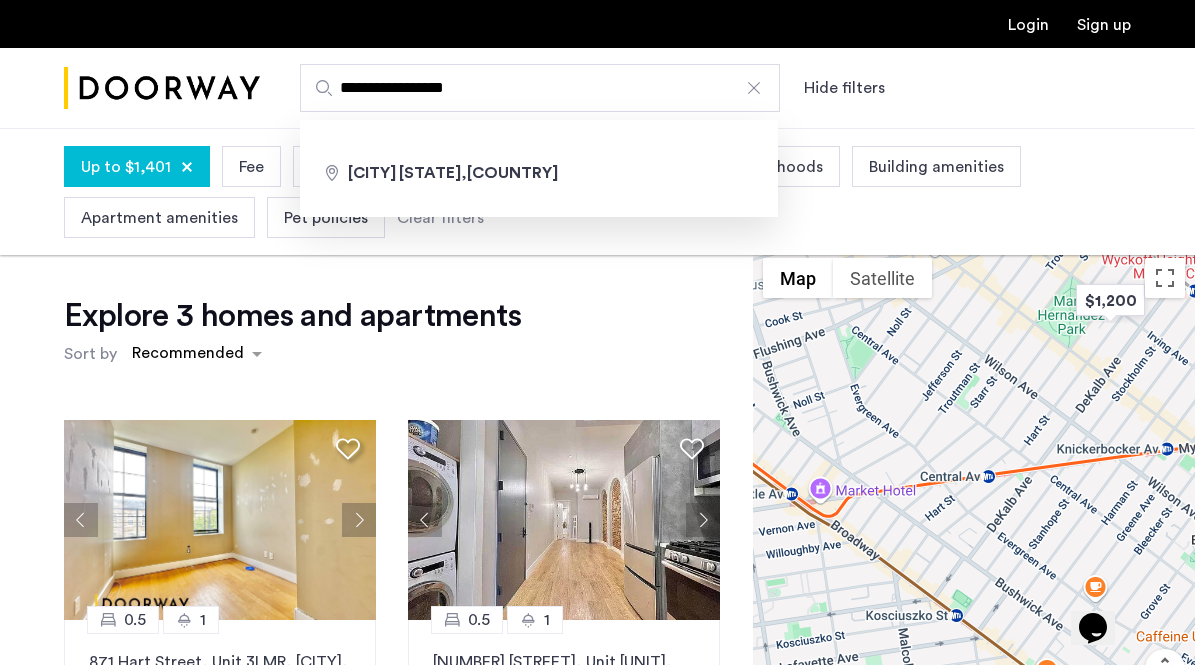 click on "**********" at bounding box center (540, 88) 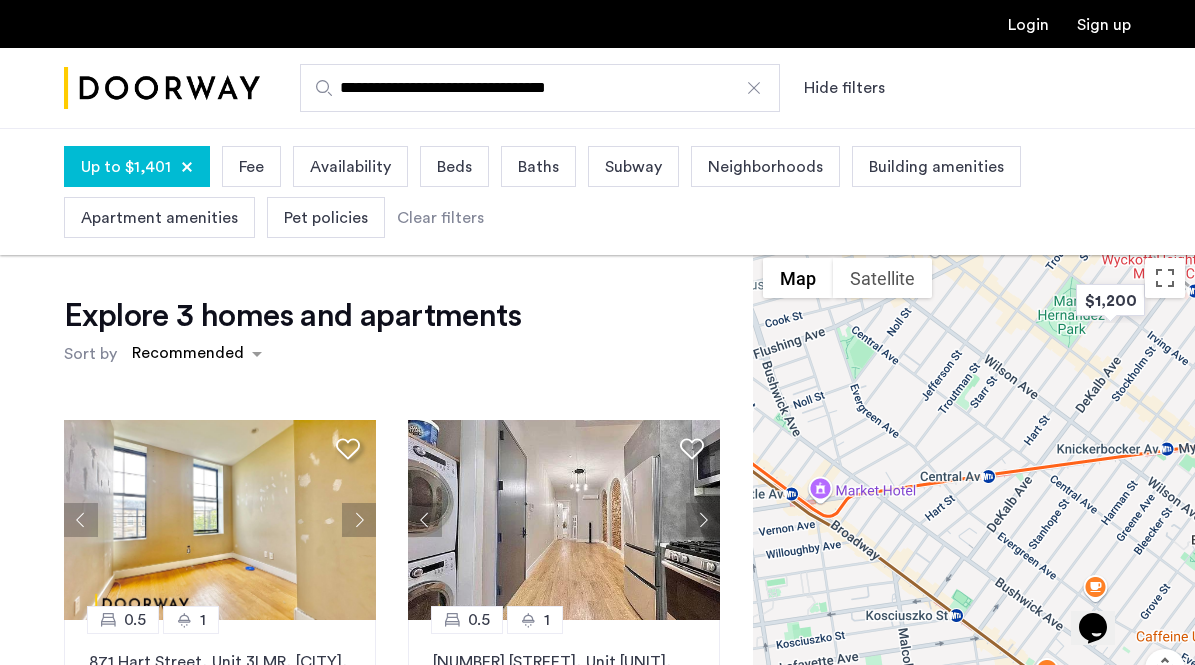 type on "**********" 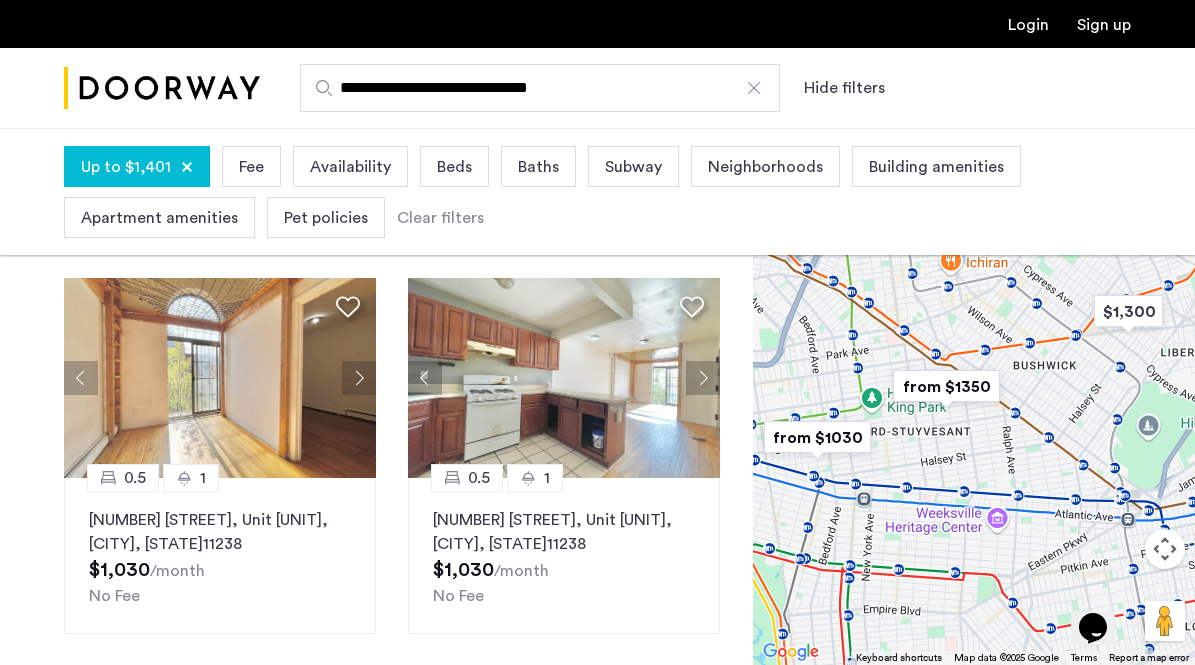 scroll, scrollTop: 137, scrollLeft: 0, axis: vertical 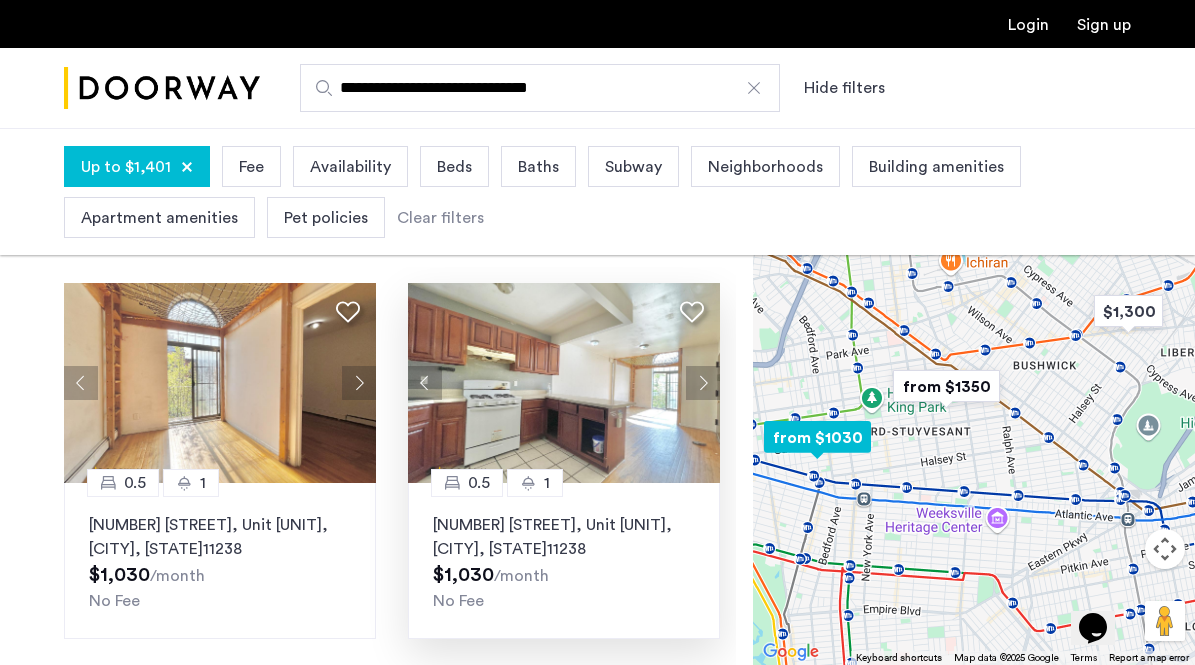 click on "451 Franklin Avenue, Unit 3, Brooklyn , NY  11238" 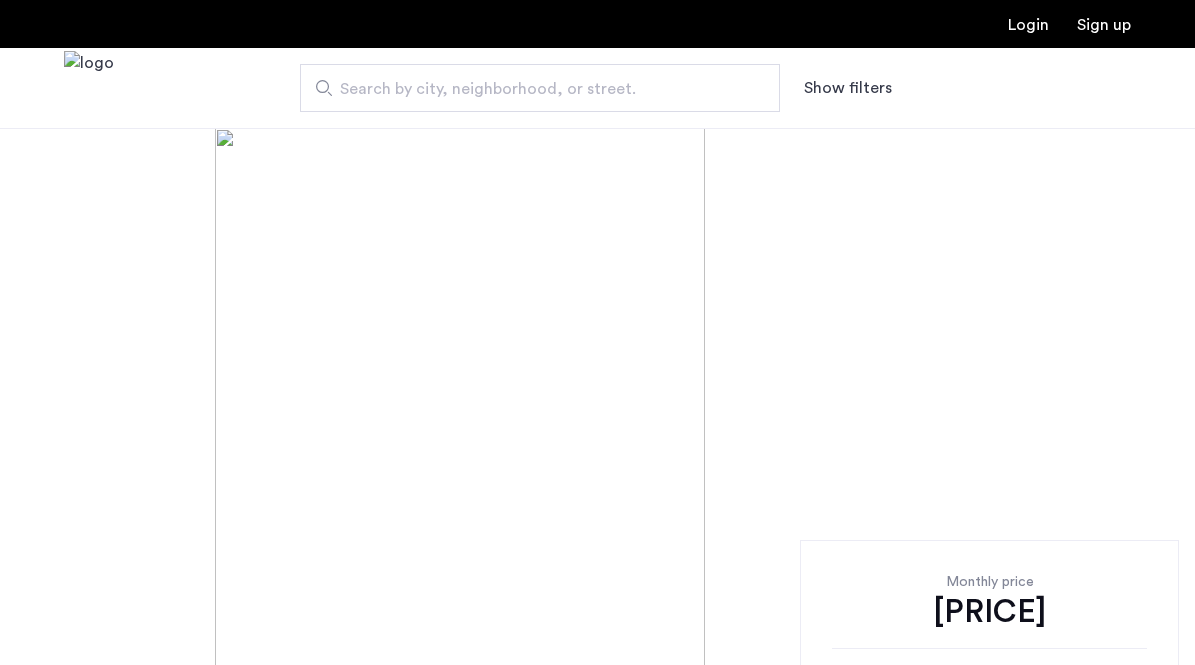 scroll, scrollTop: 0, scrollLeft: 0, axis: both 